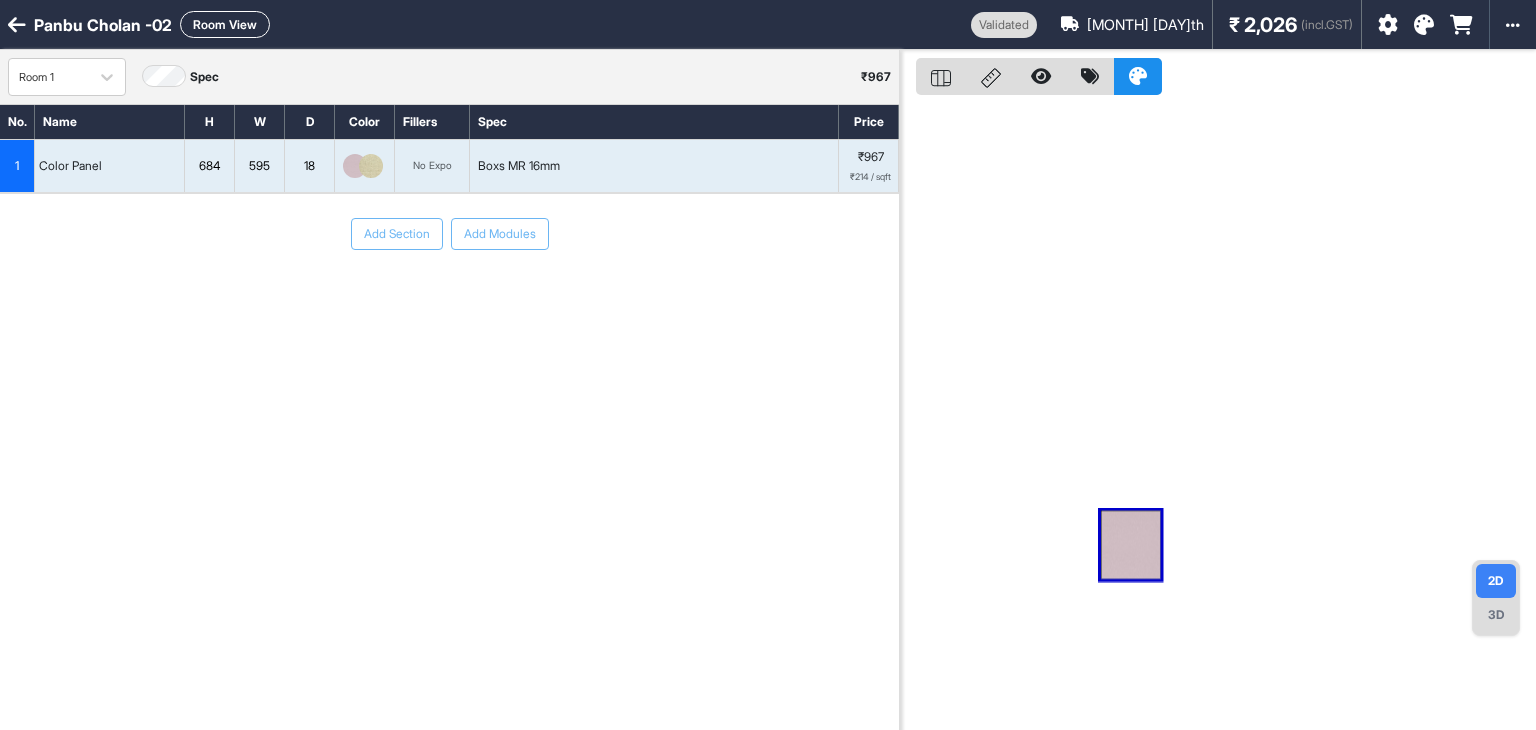 scroll, scrollTop: 0, scrollLeft: 0, axis: both 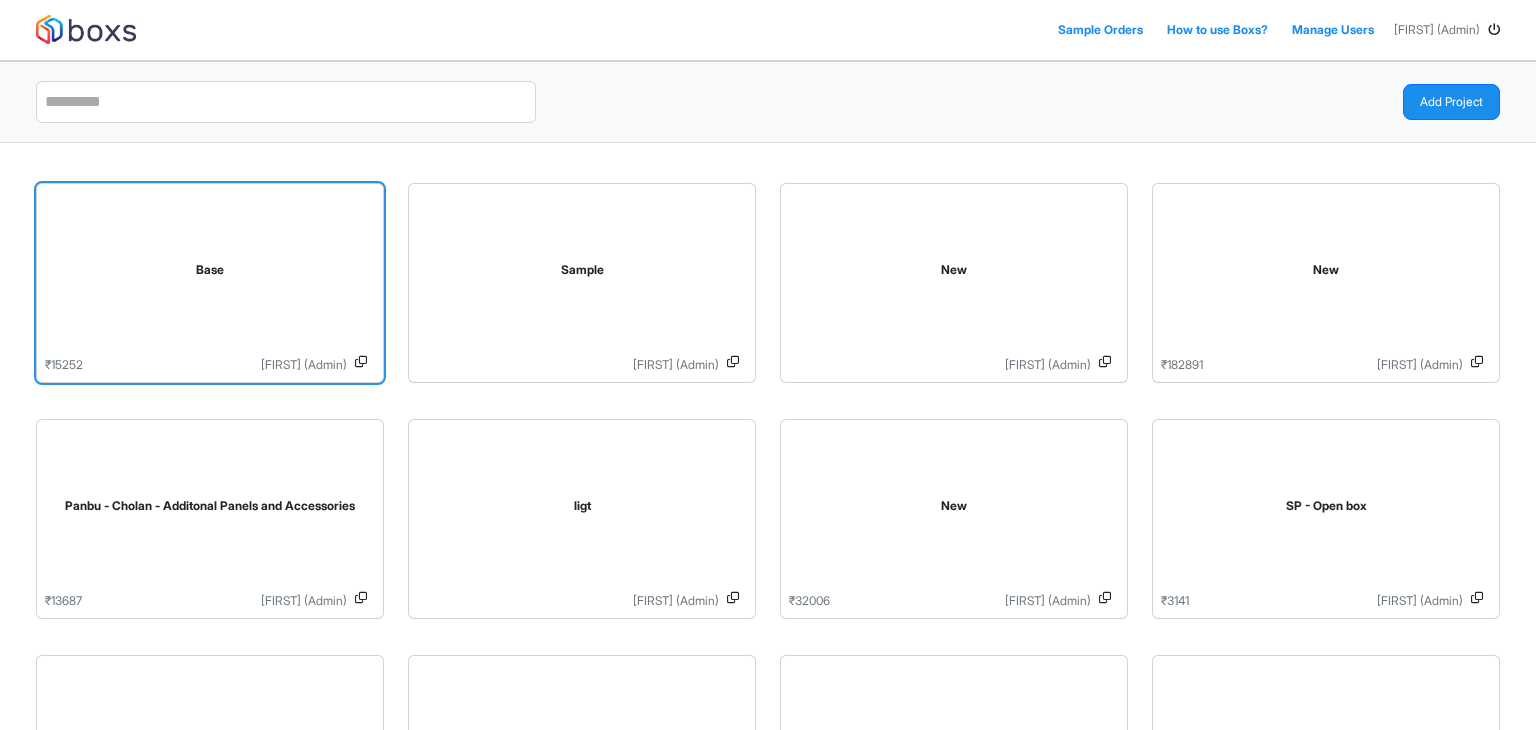 click on "Base" at bounding box center [210, 270] 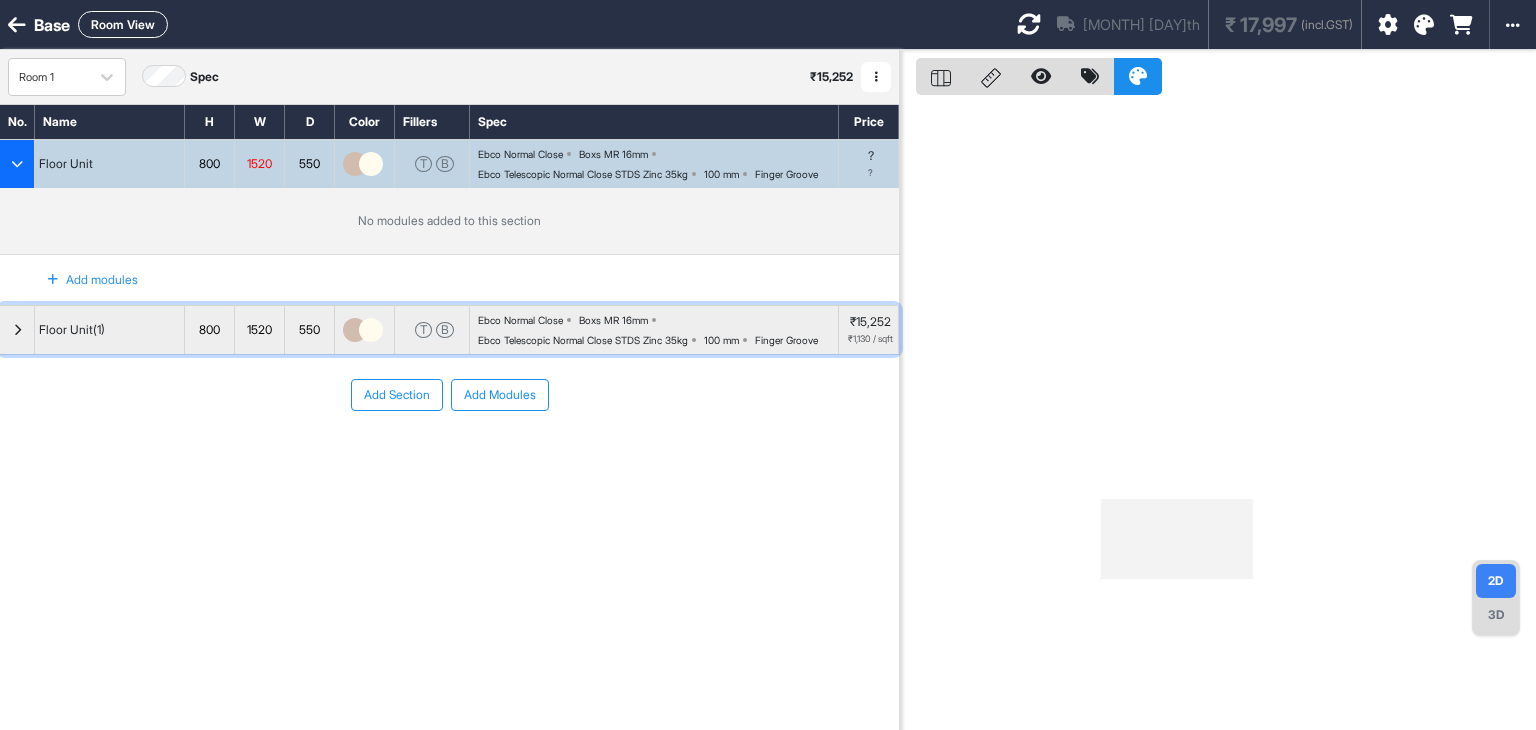 click at bounding box center [17, 330] 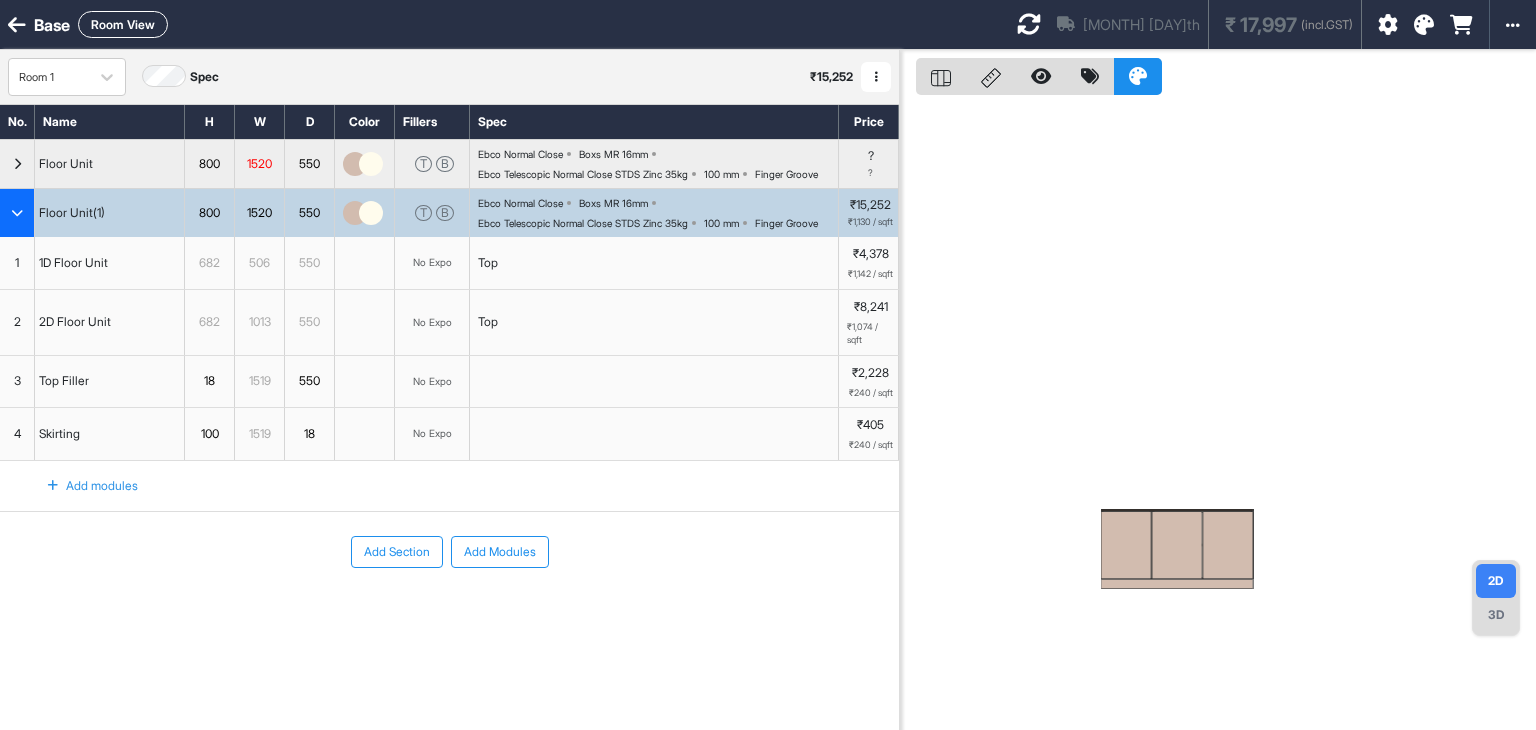 type 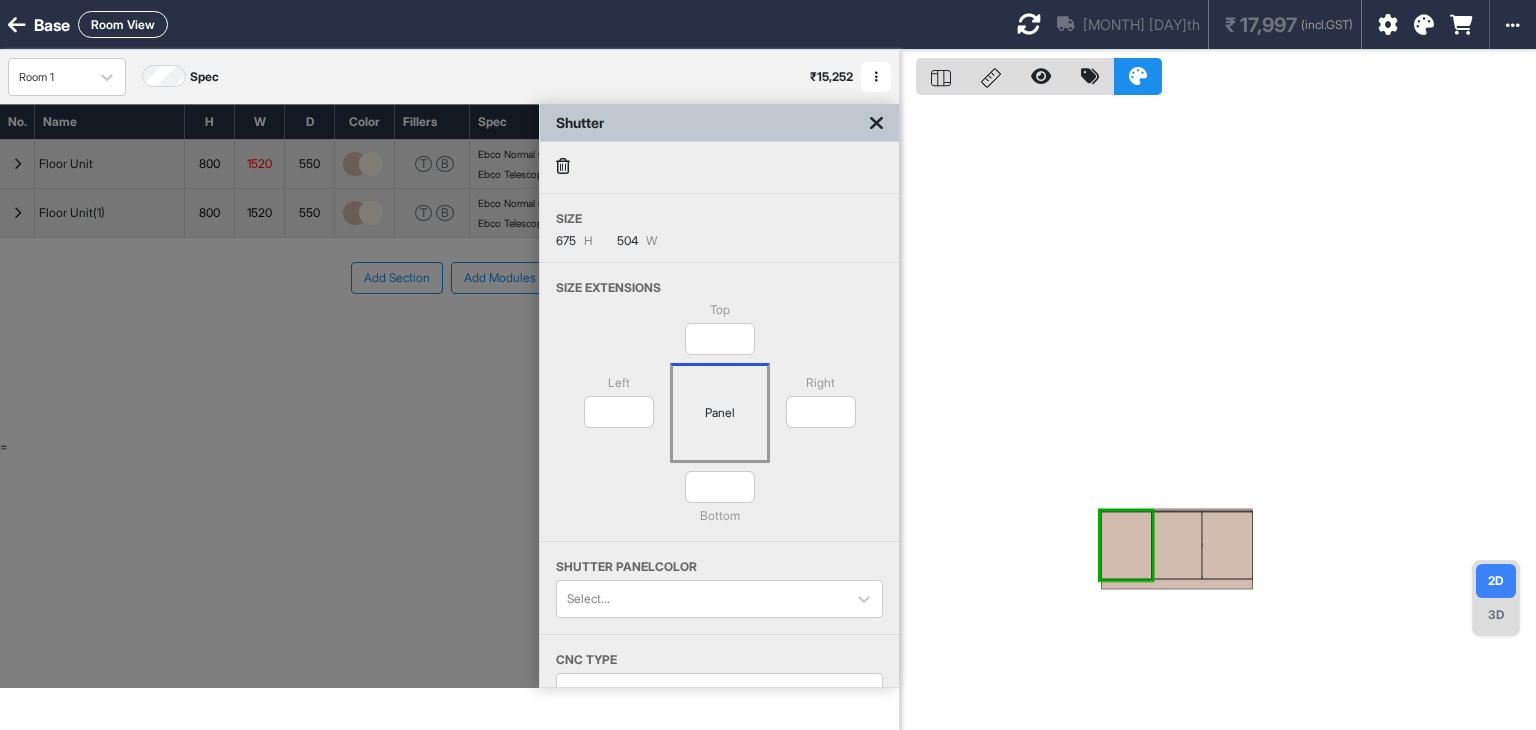 click at bounding box center [269, 396] 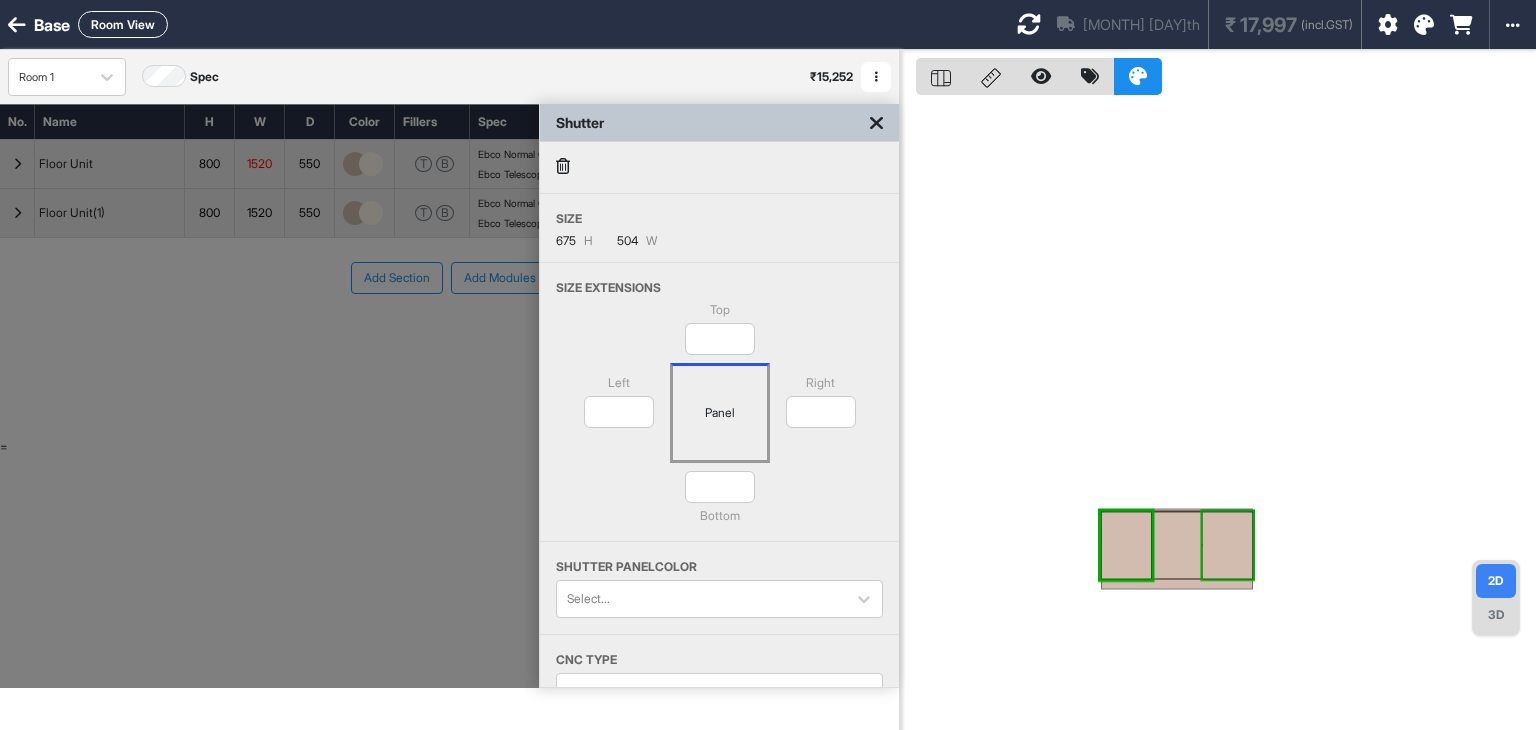 click at bounding box center [876, 123] 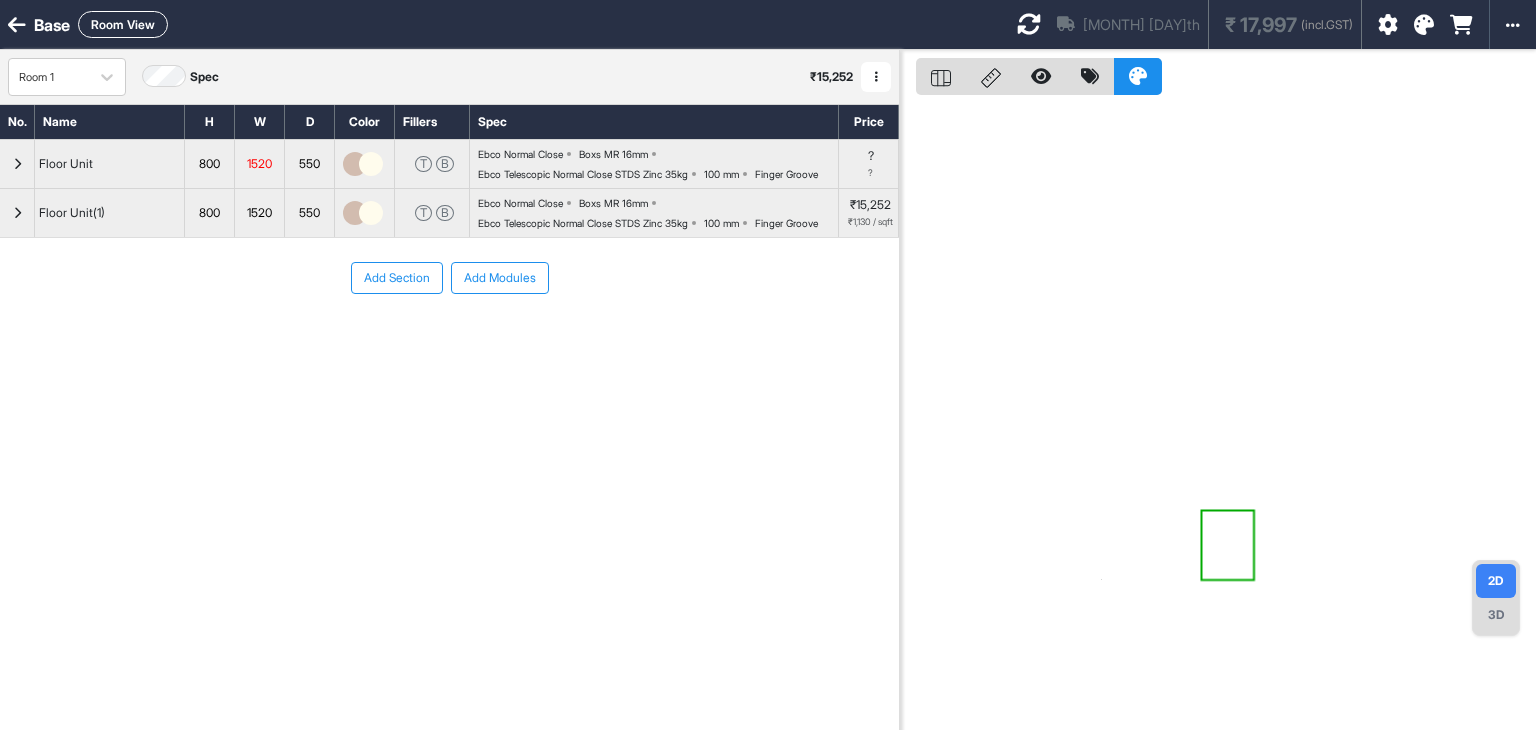 click at bounding box center [17, 164] 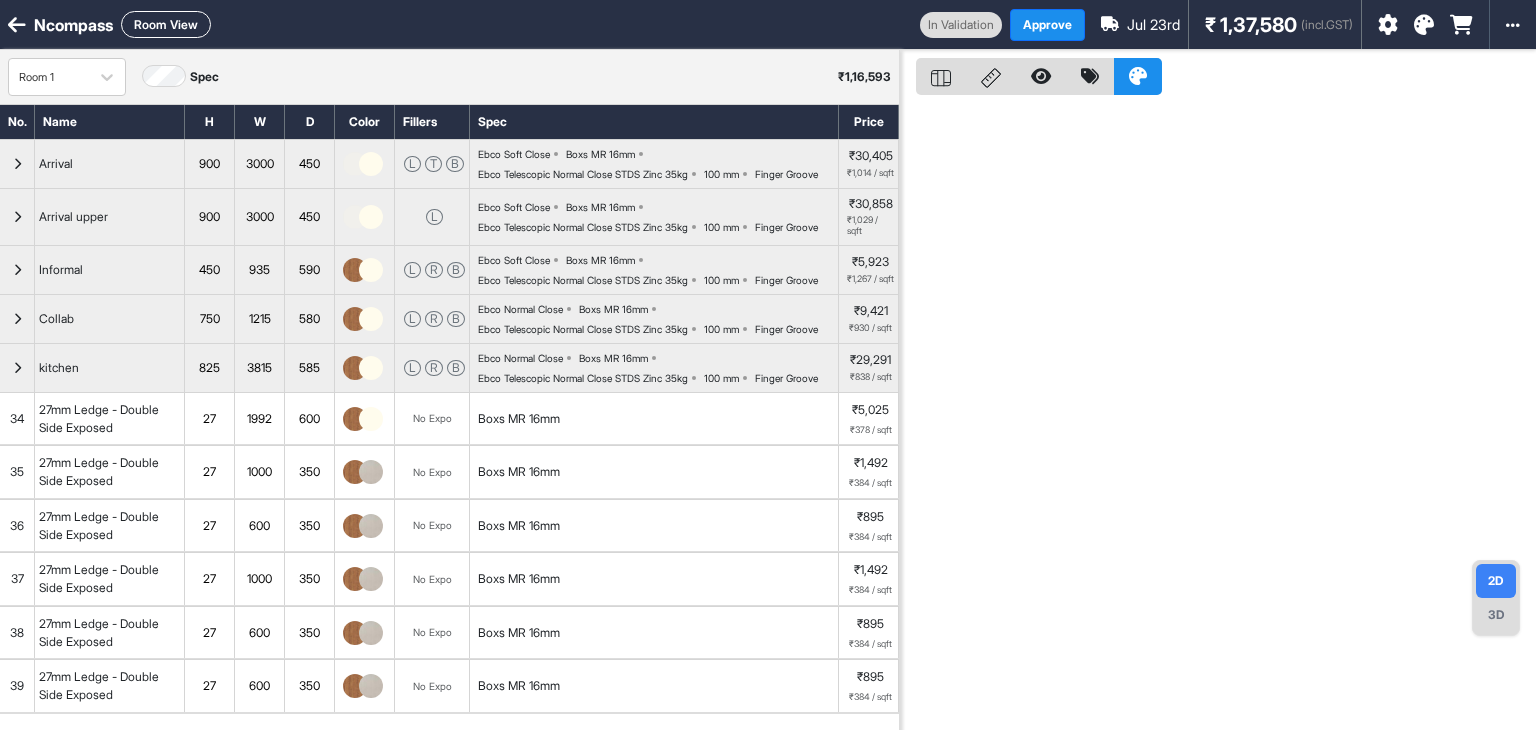 scroll, scrollTop: 0, scrollLeft: 0, axis: both 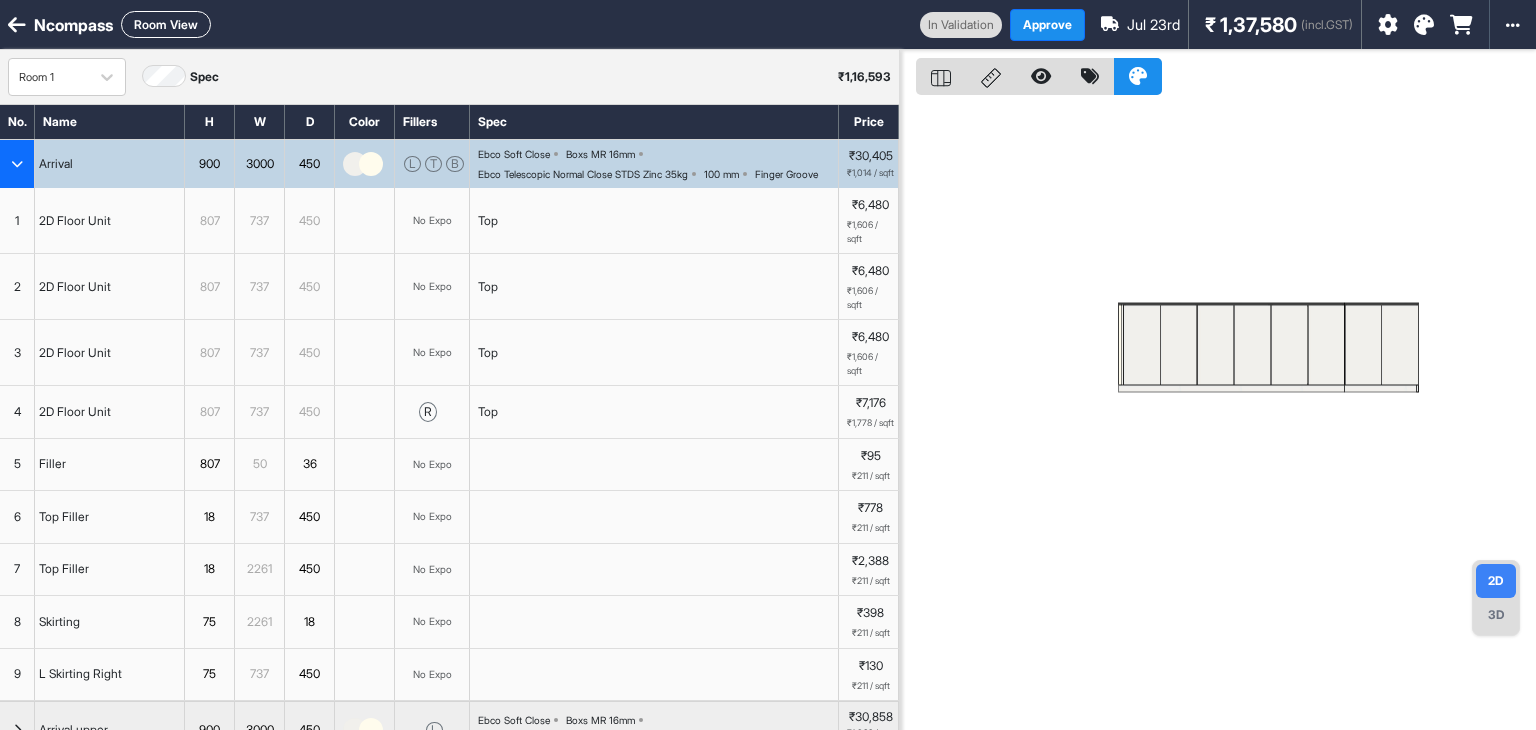 click at bounding box center [17, 164] 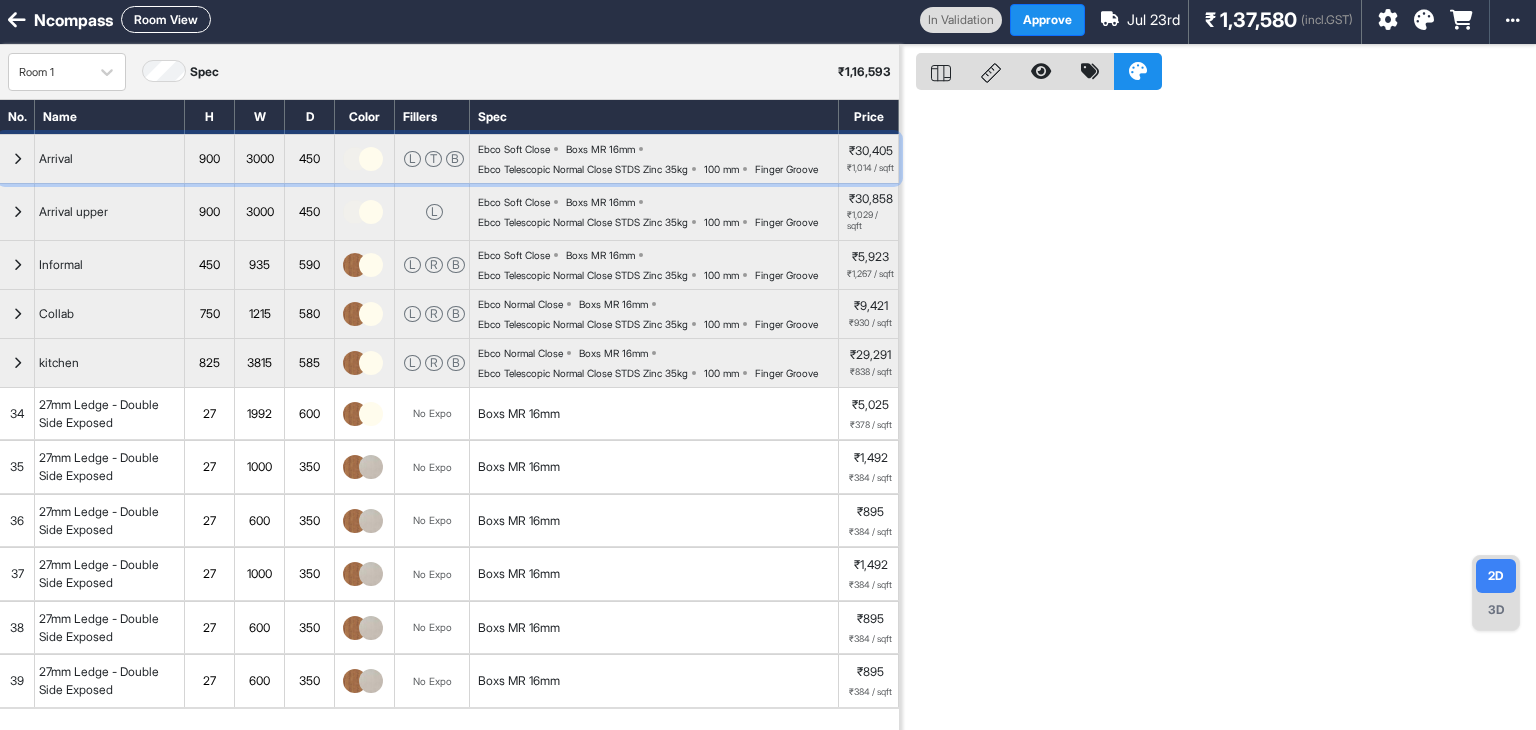 scroll, scrollTop: 0, scrollLeft: 0, axis: both 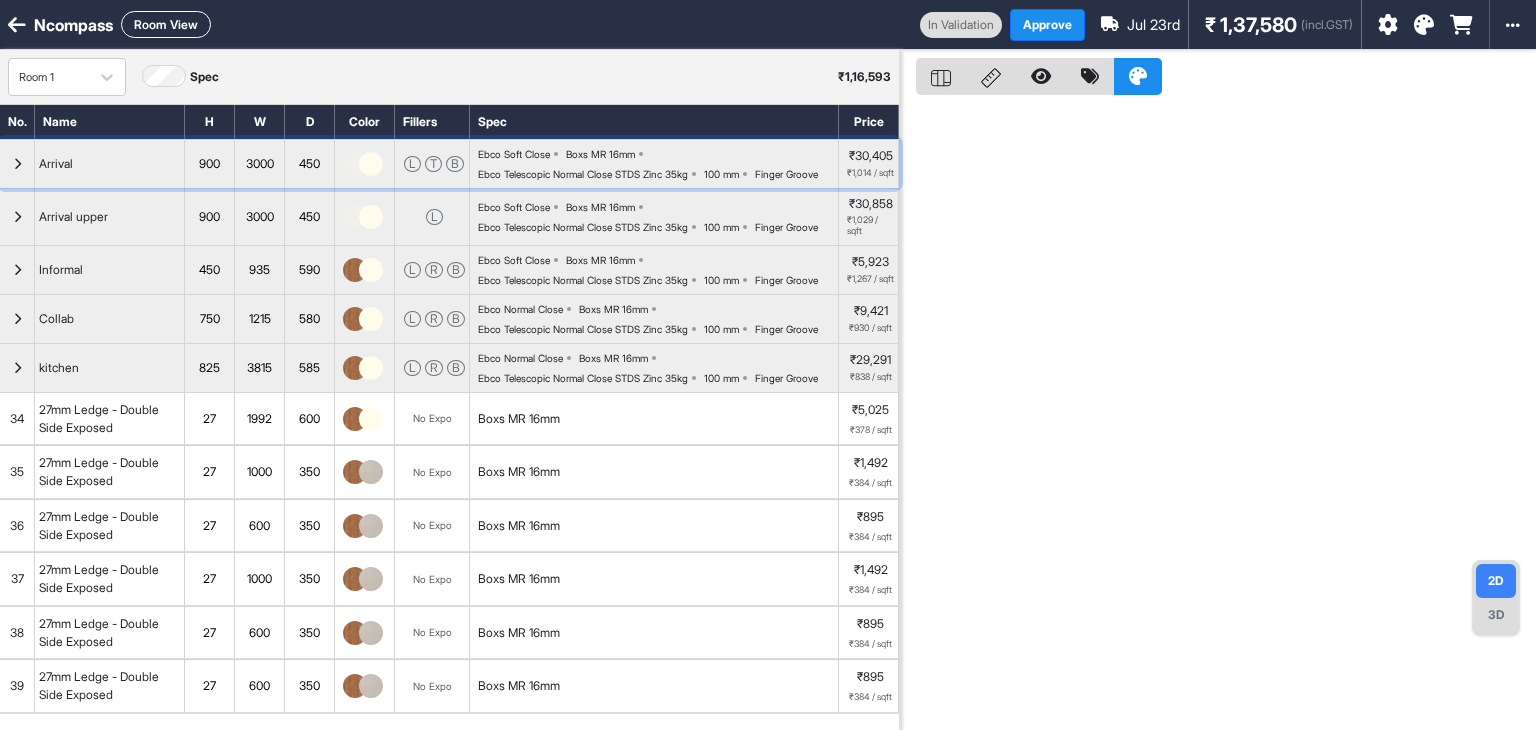 click at bounding box center (17, 164) 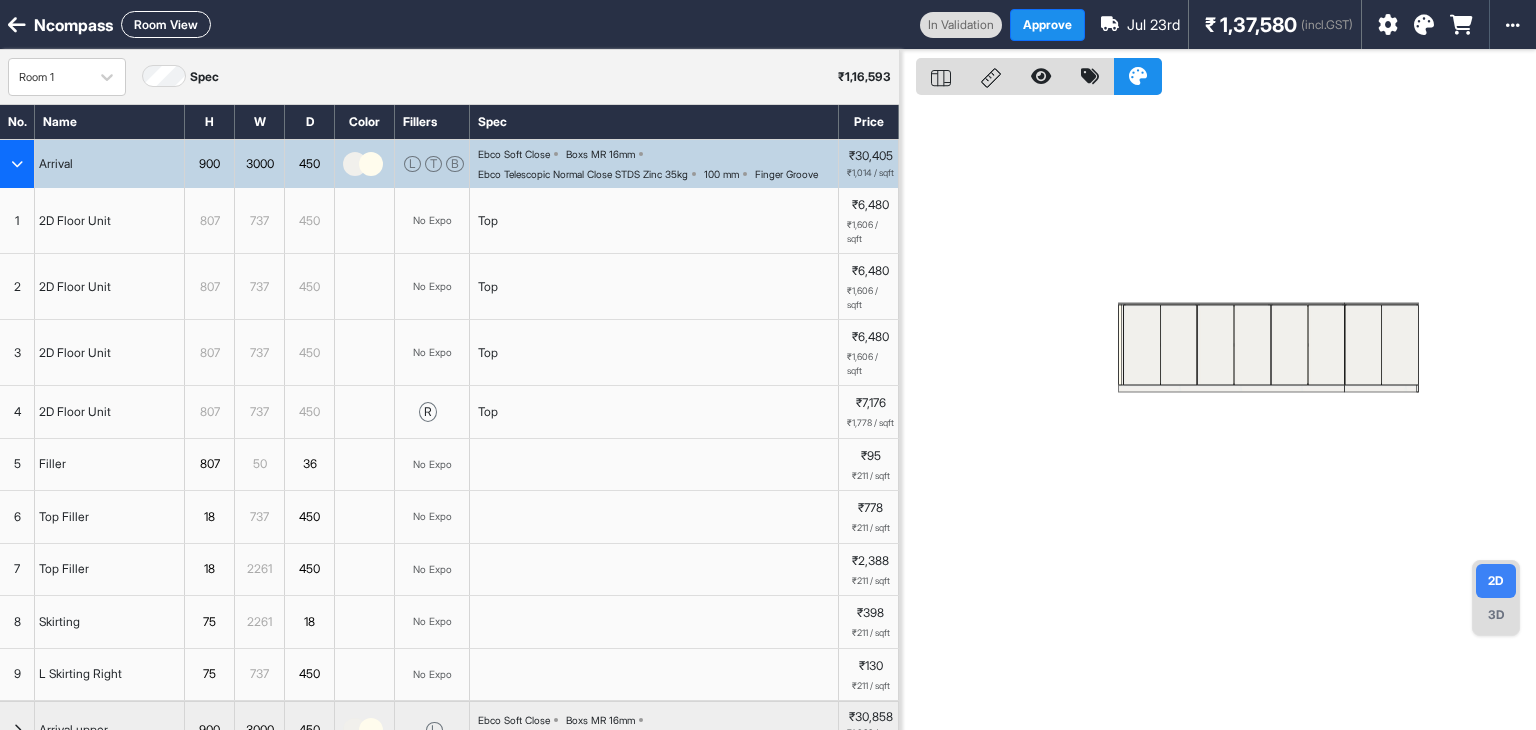 click at bounding box center (17, 164) 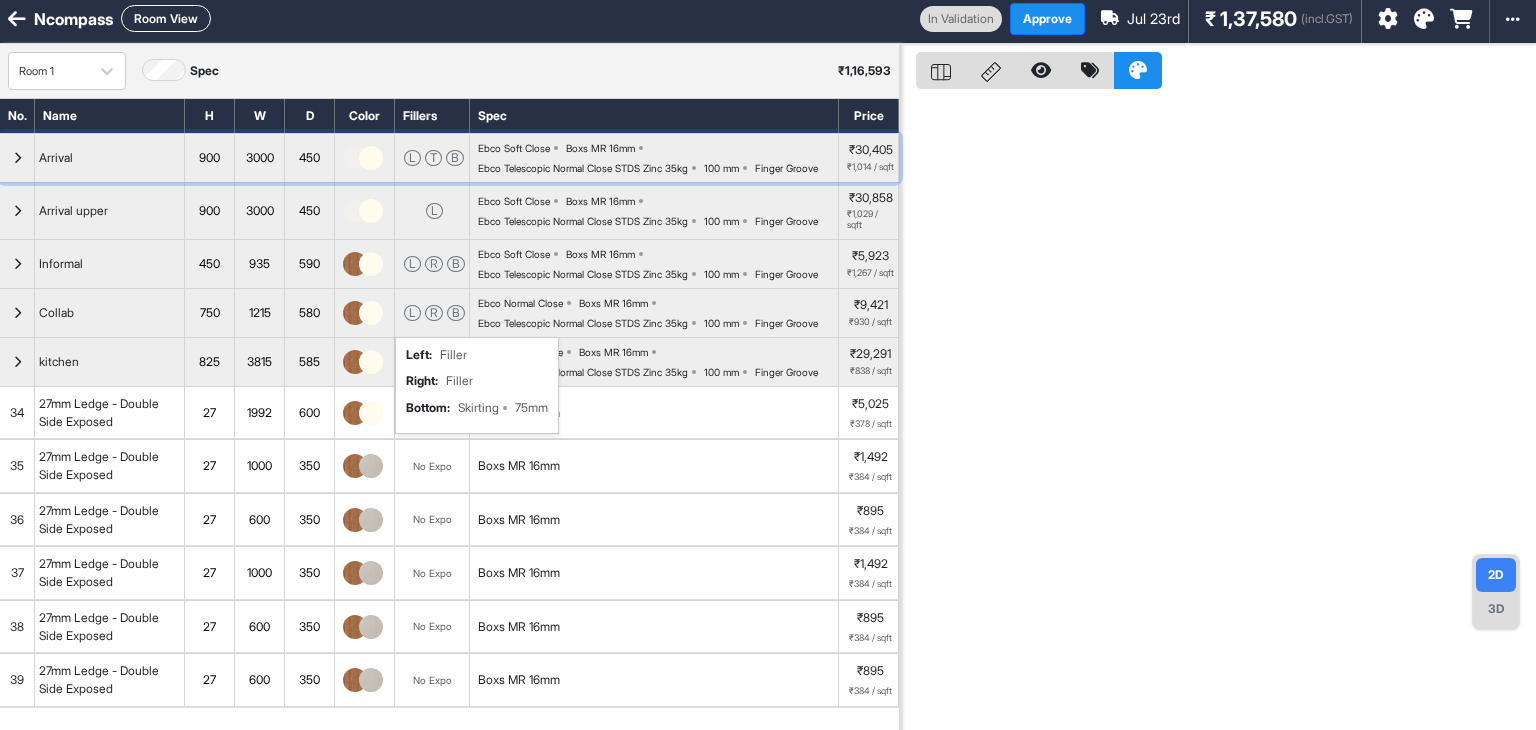 scroll, scrollTop: 0, scrollLeft: 0, axis: both 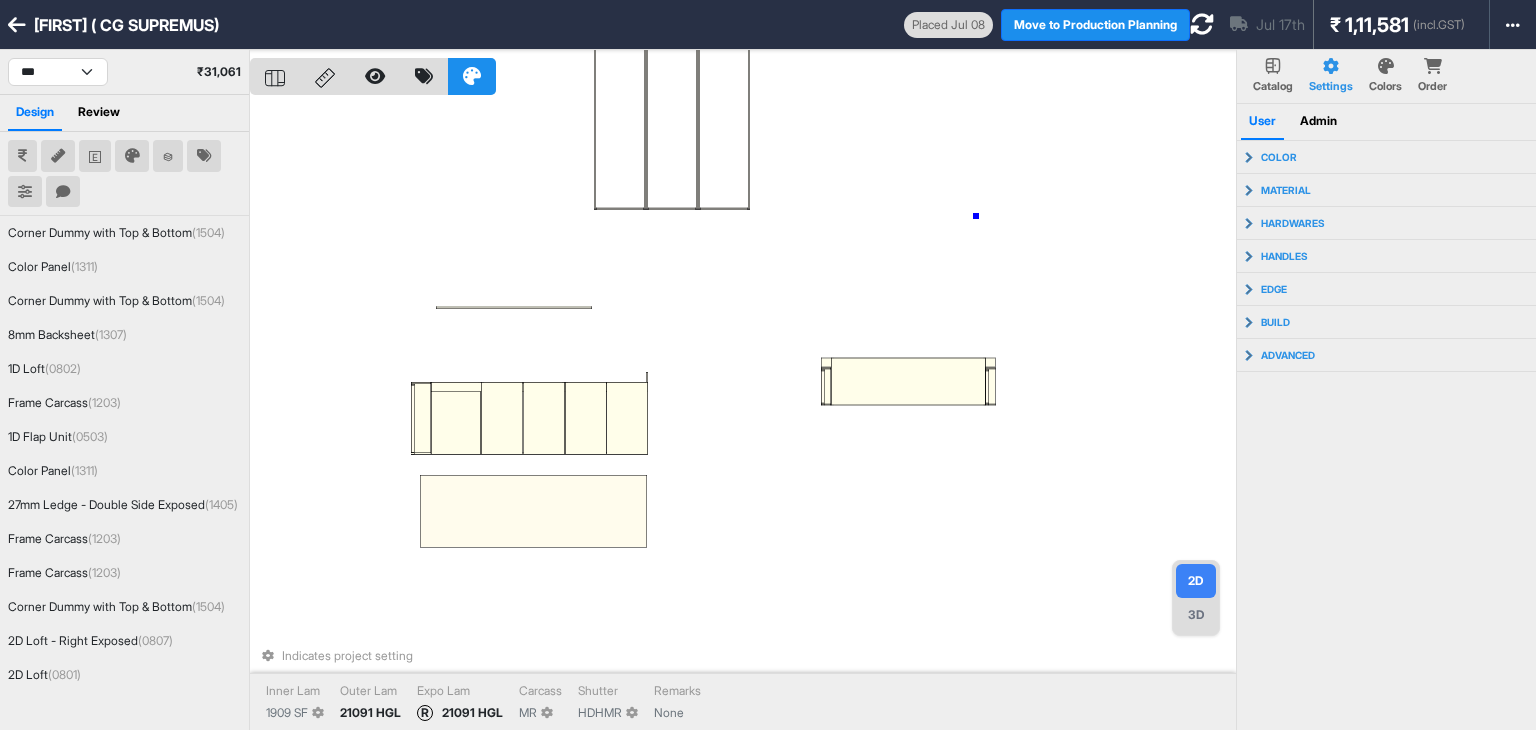 click on "Indicates project setting Inner Lam 1909 SF Outer Lam 21091 HGL Expo Lam R 21091 HGL Carcass MR Shutter HDHMR Remarks None" at bounding box center [743, 415] 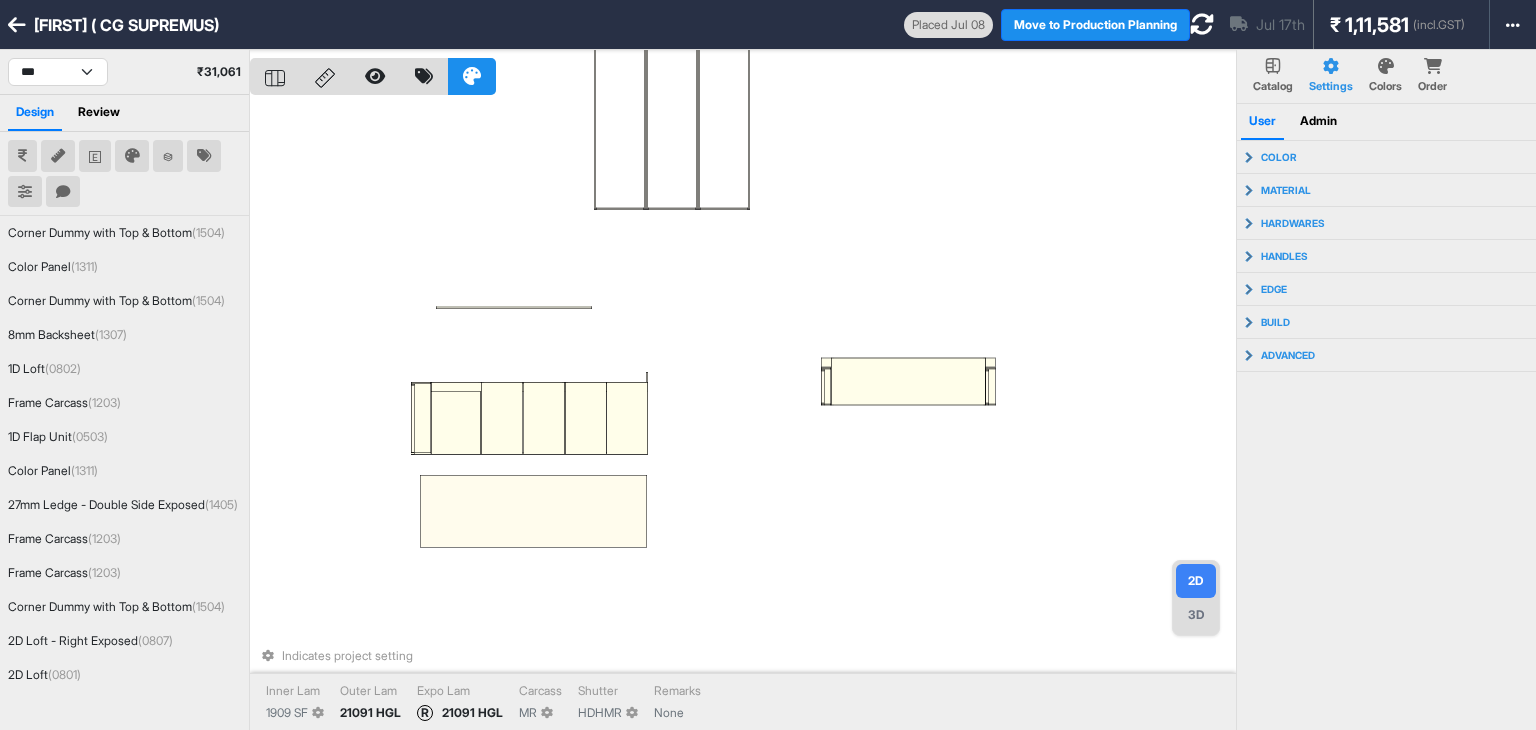 click on "Indicates project setting Inner Lam 1909 SF Outer Lam 21091 HGL Expo Lam R 21091 HGL Carcass MR Shutter HDHMR Remarks None" at bounding box center (743, 415) 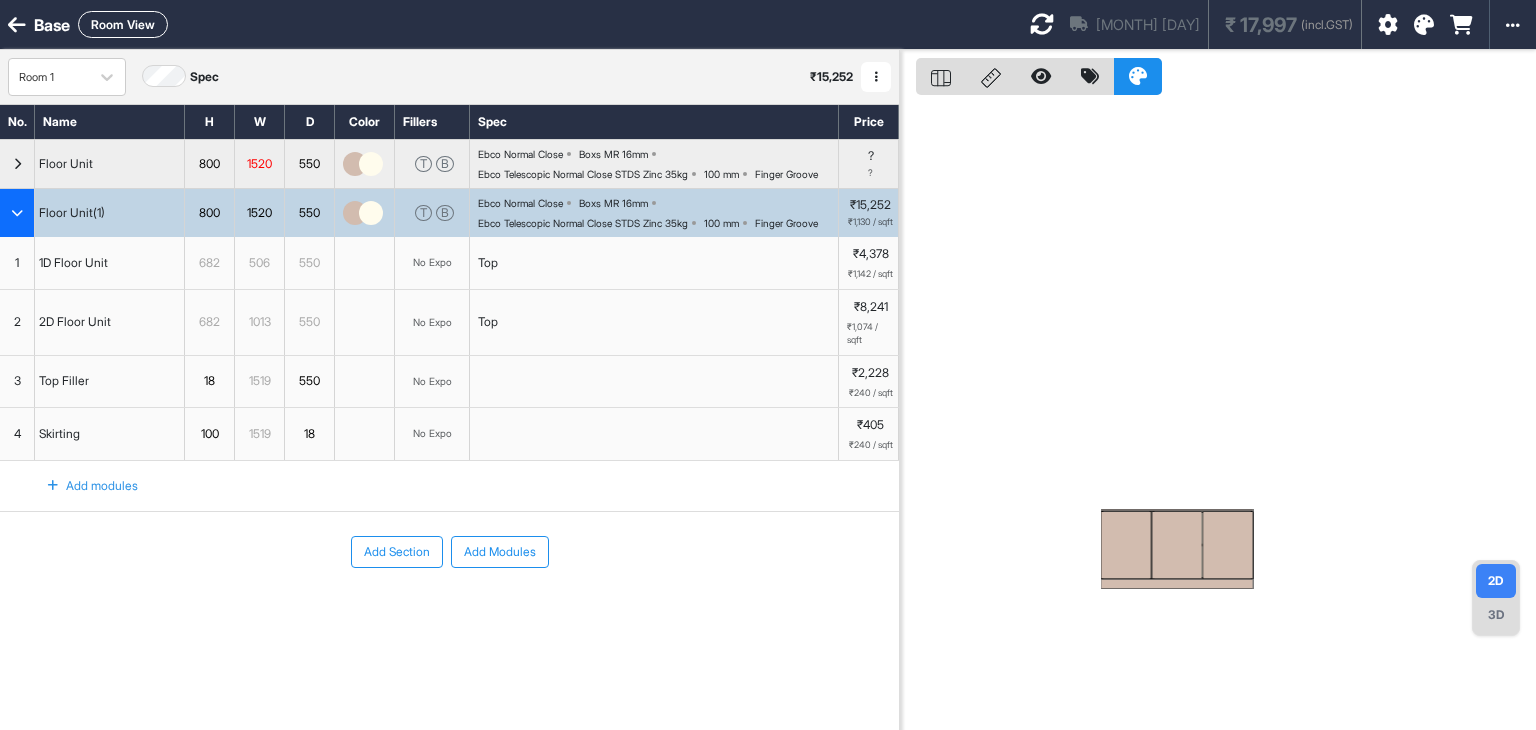 scroll, scrollTop: 0, scrollLeft: 0, axis: both 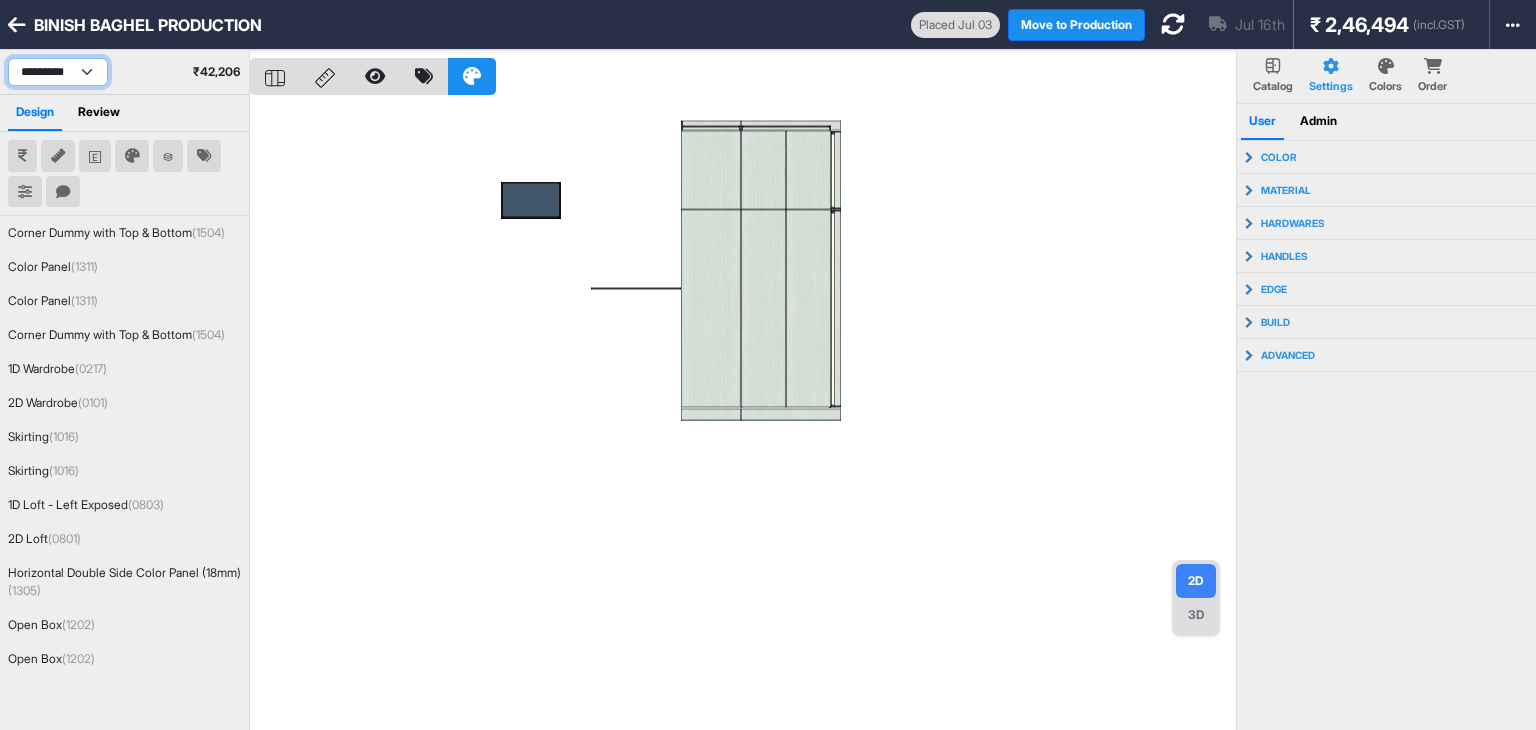 click on "**********" at bounding box center [58, 72] 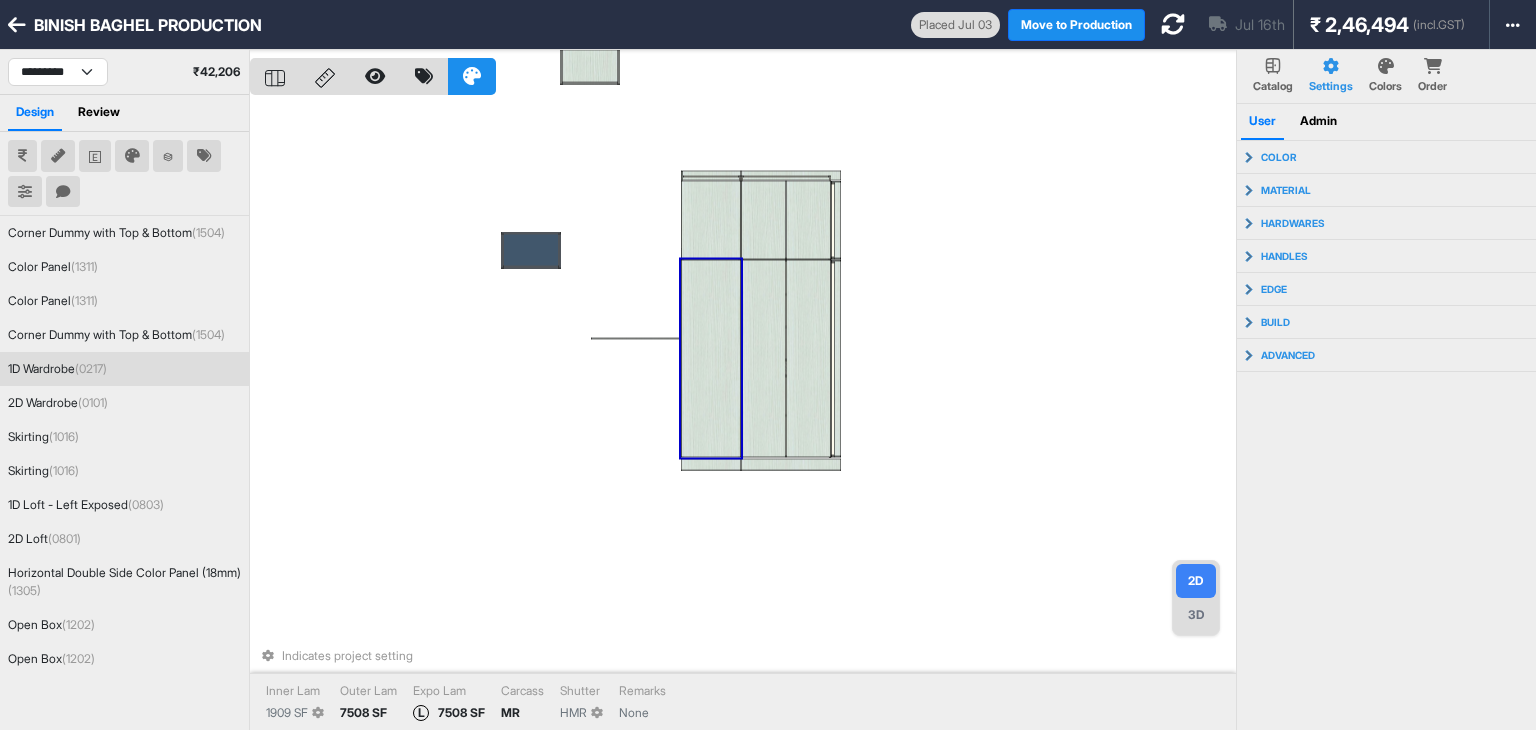 click at bounding box center [711, 359] 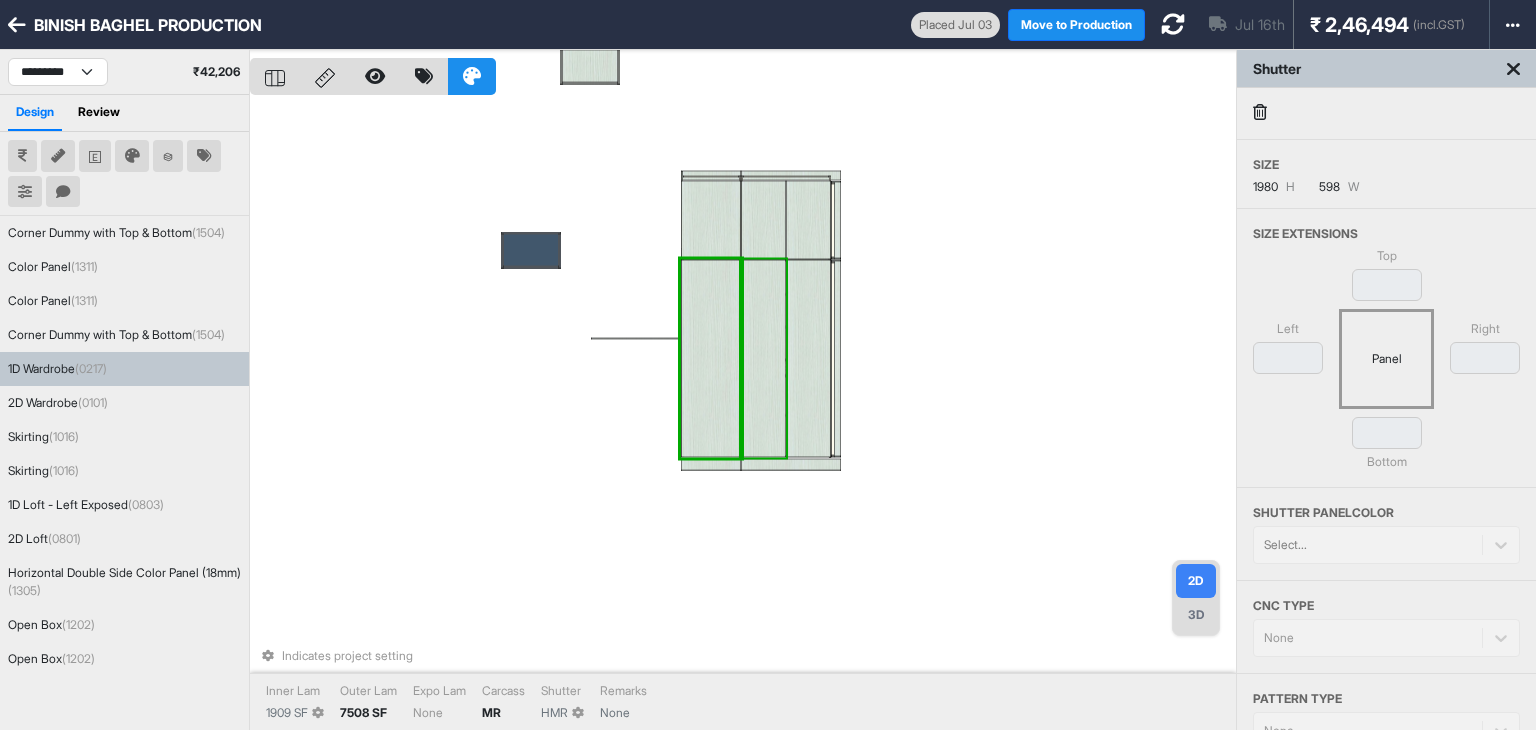 click at bounding box center (763, 359) 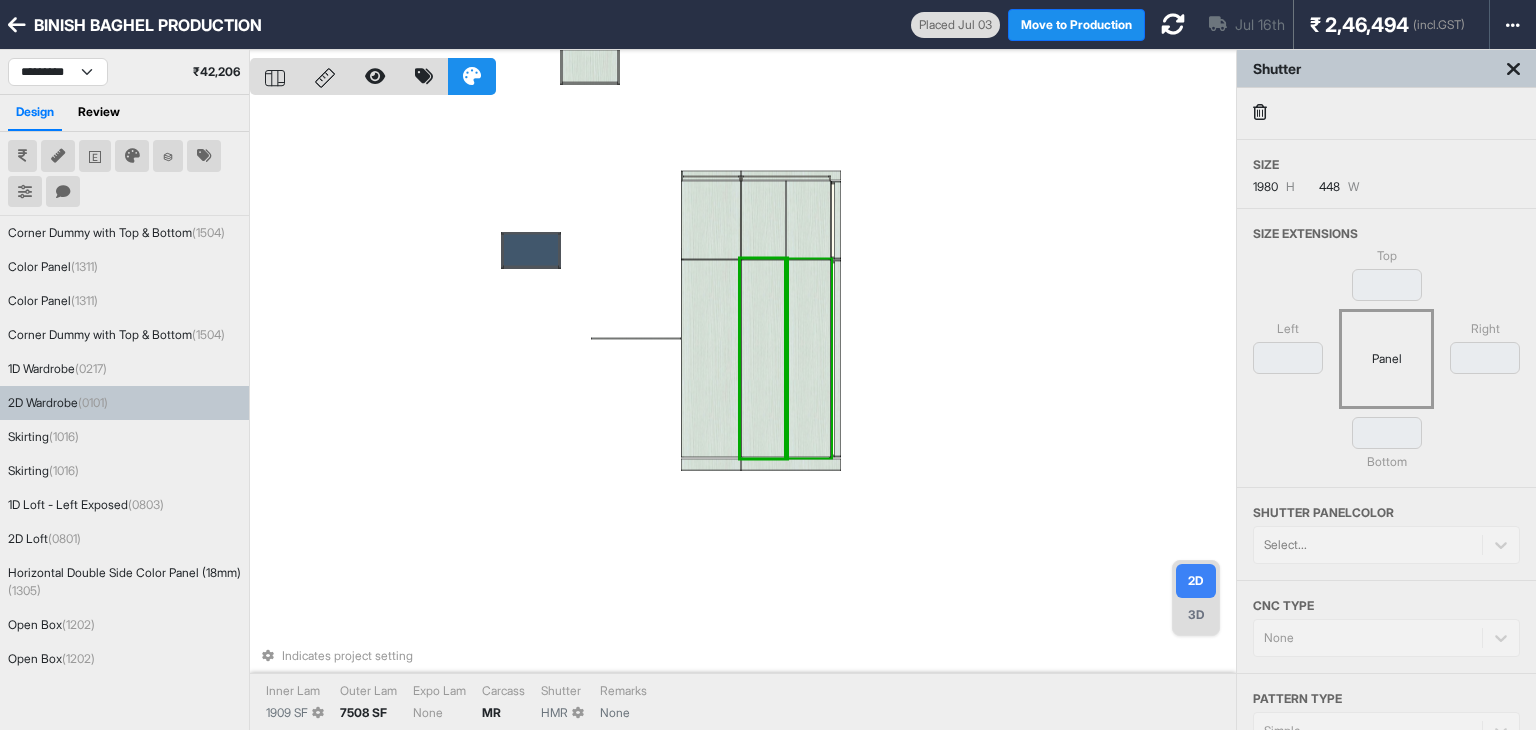 click at bounding box center [808, 359] 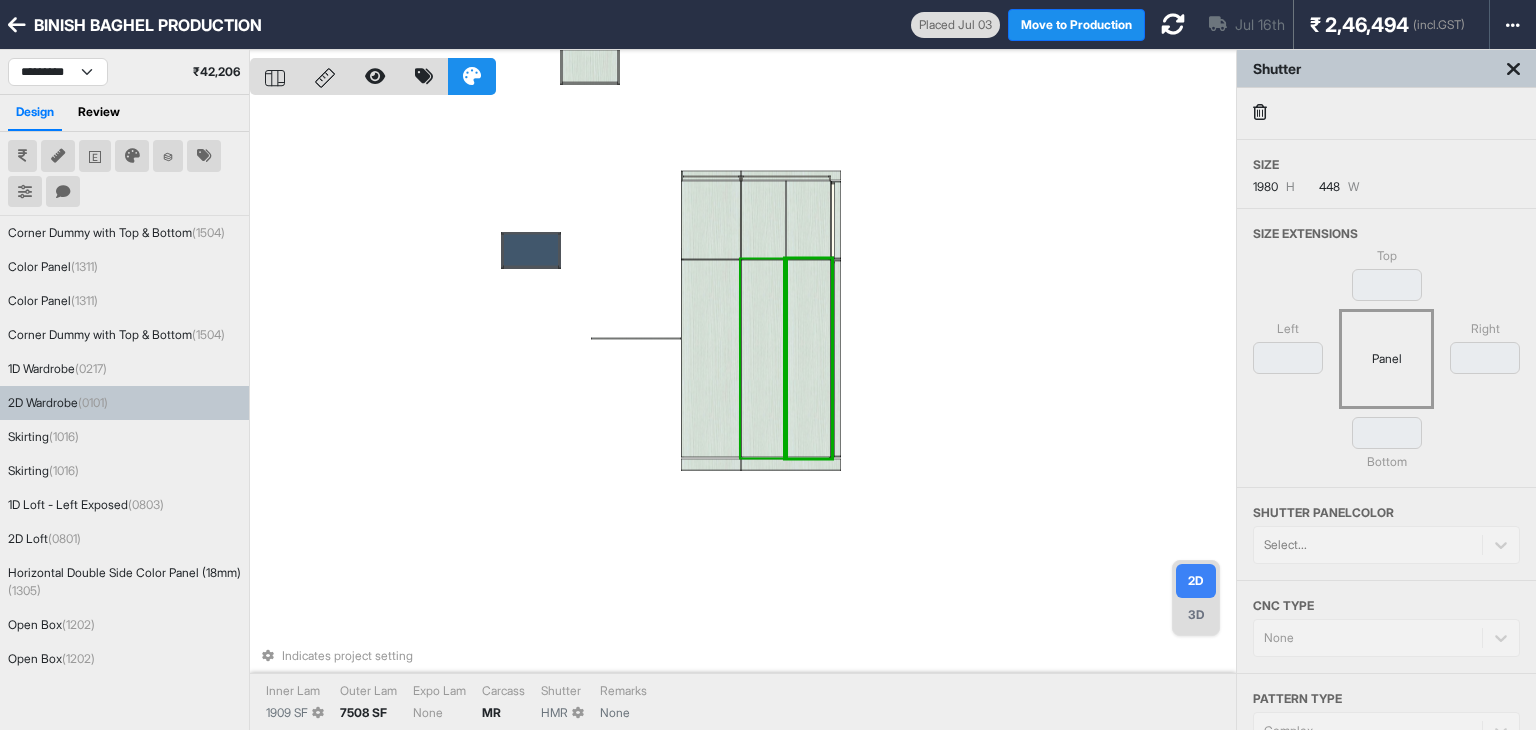 click at bounding box center [763, 359] 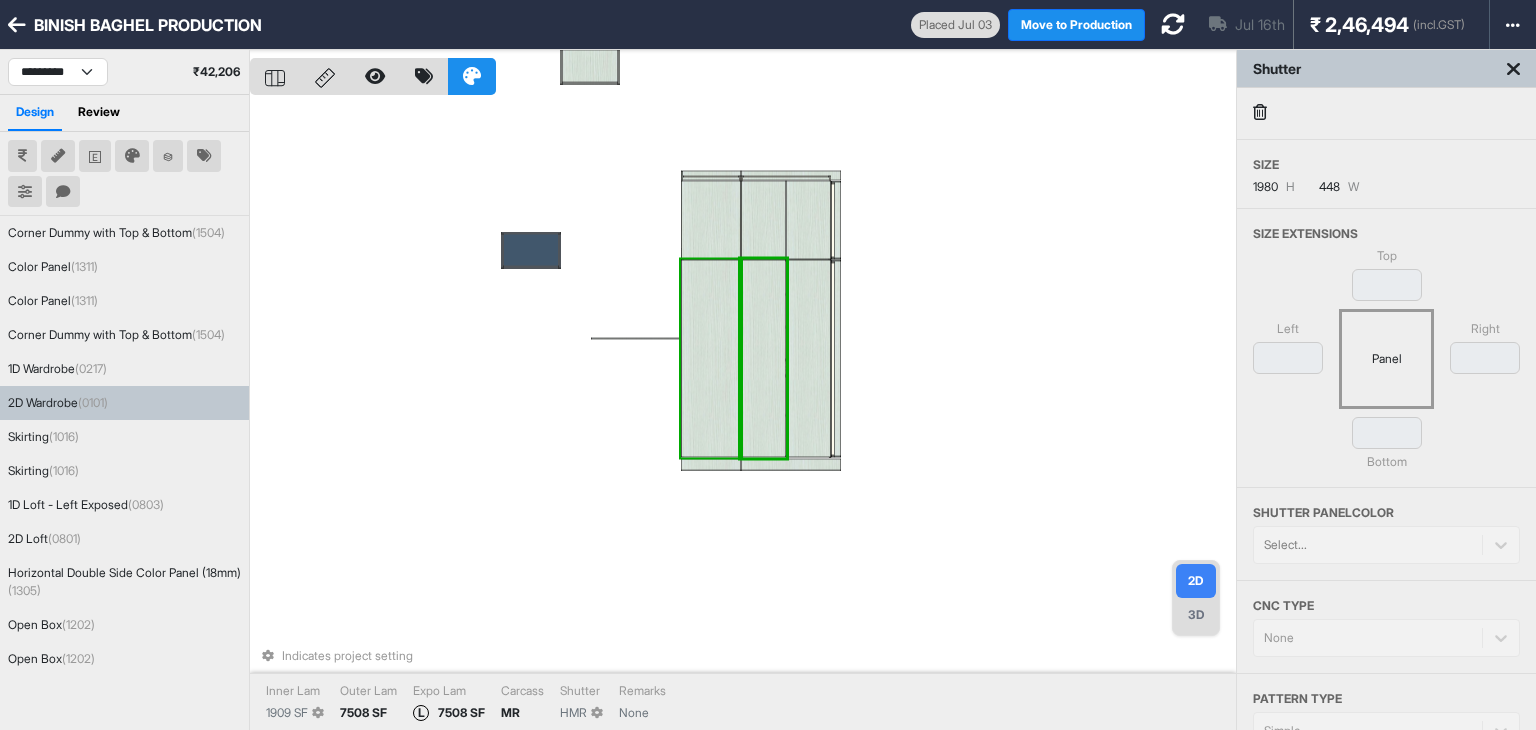 click at bounding box center (711, 359) 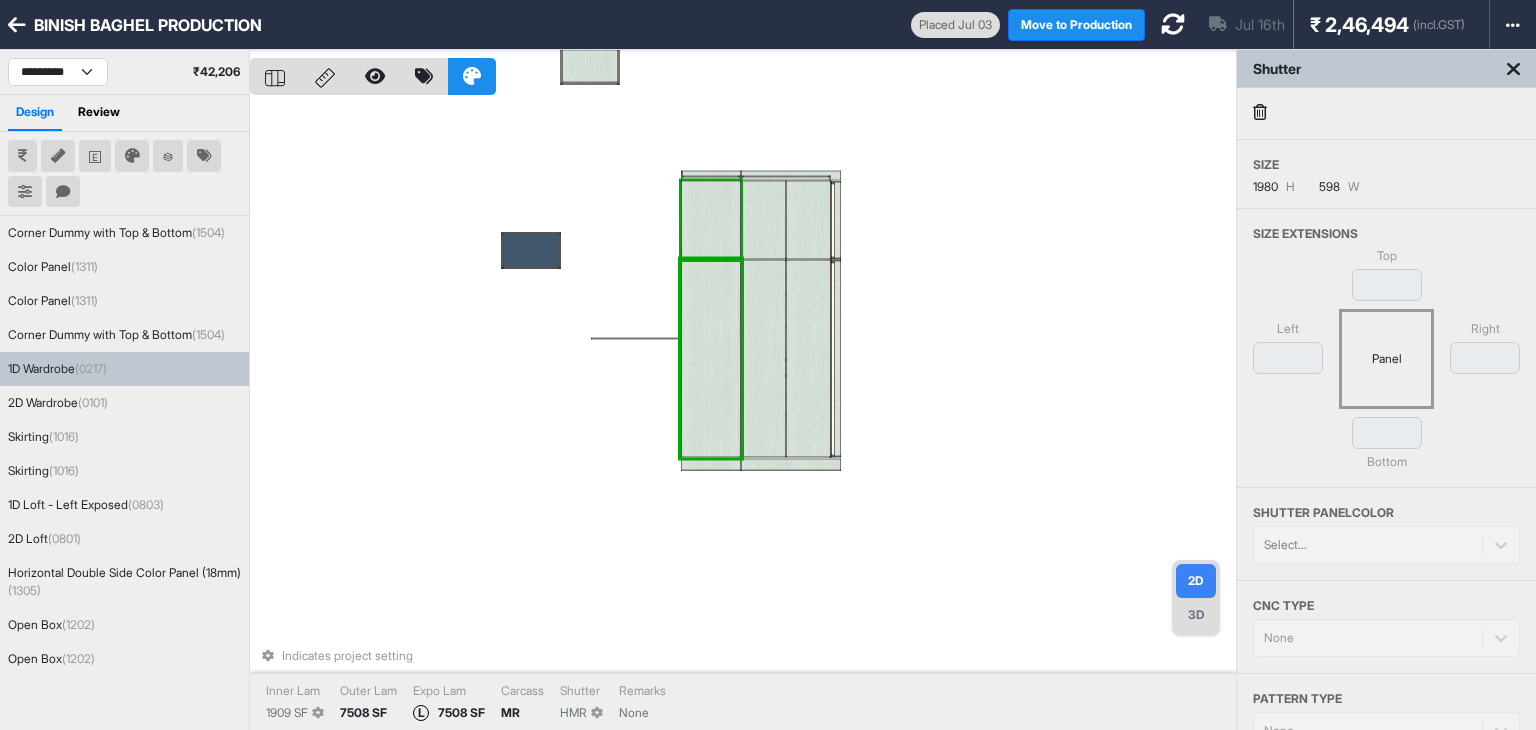 click at bounding box center (711, 220) 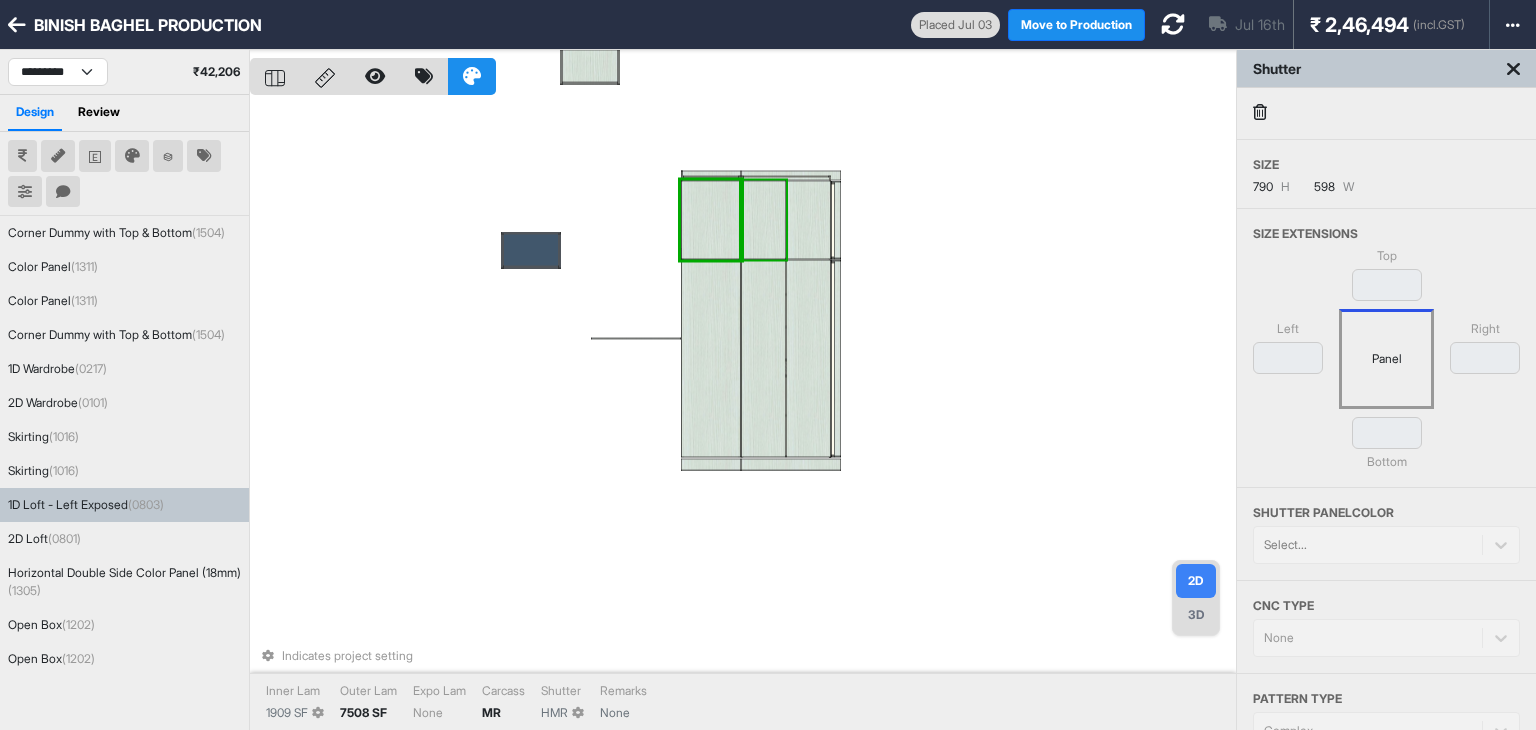 click at bounding box center (763, 220) 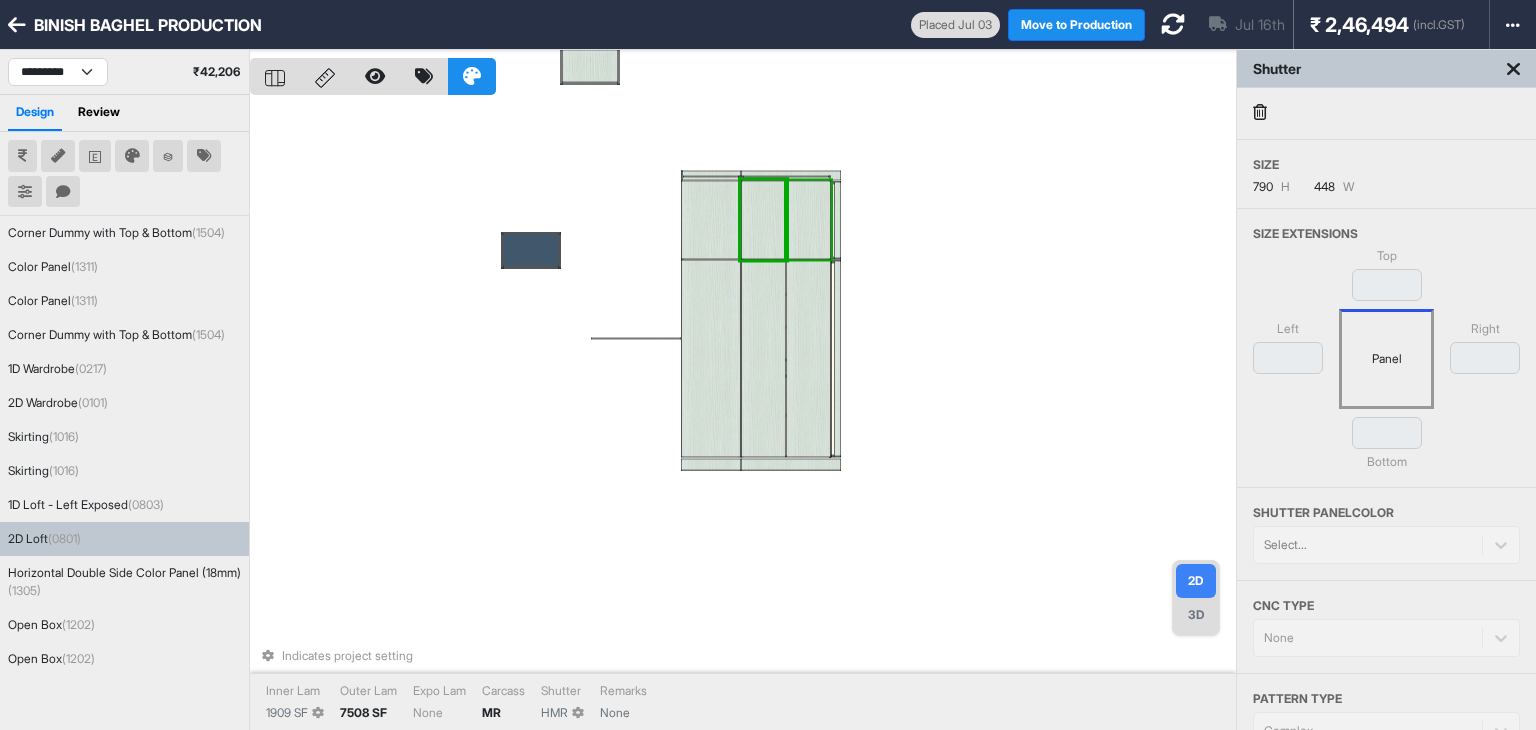 click at bounding box center (808, 220) 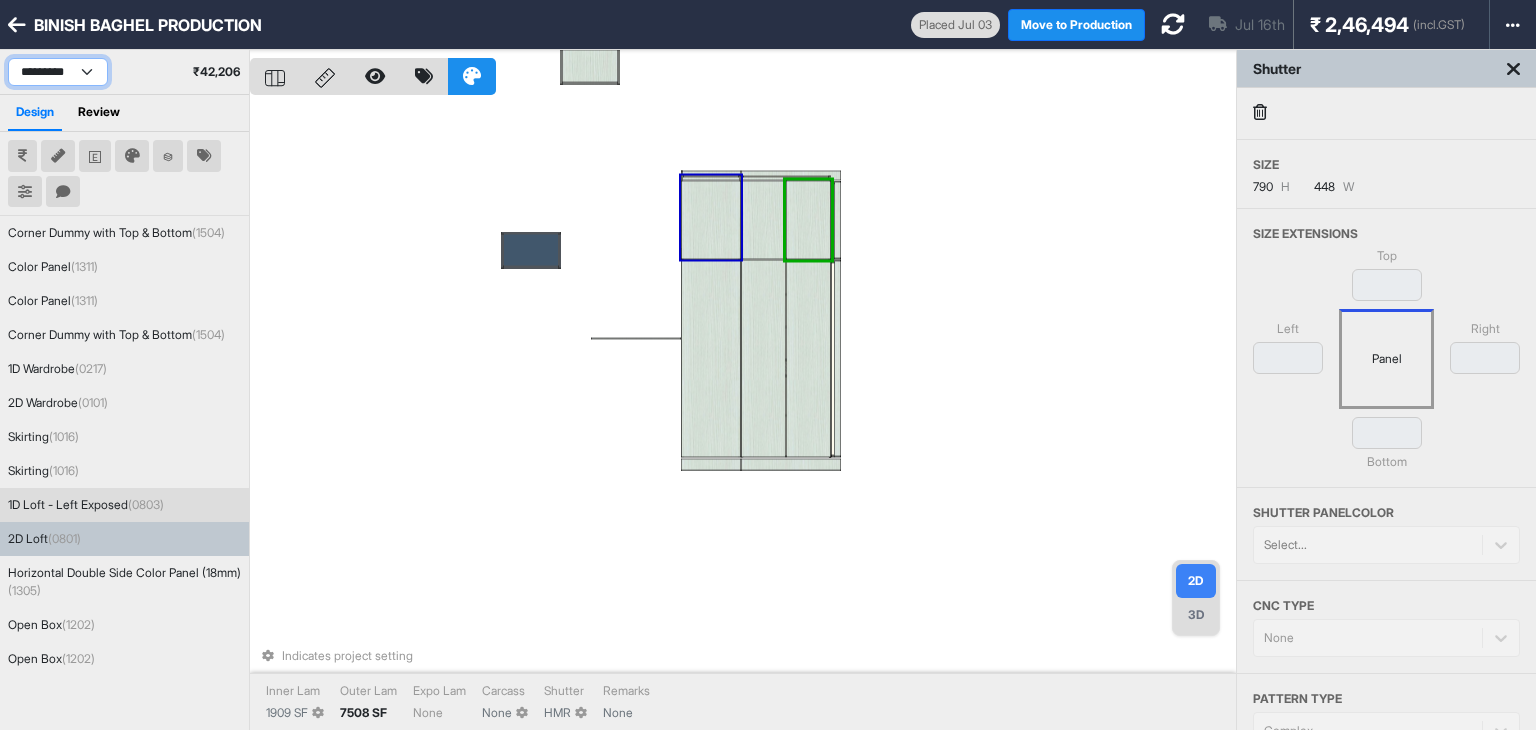 click on "**********" at bounding box center [58, 72] 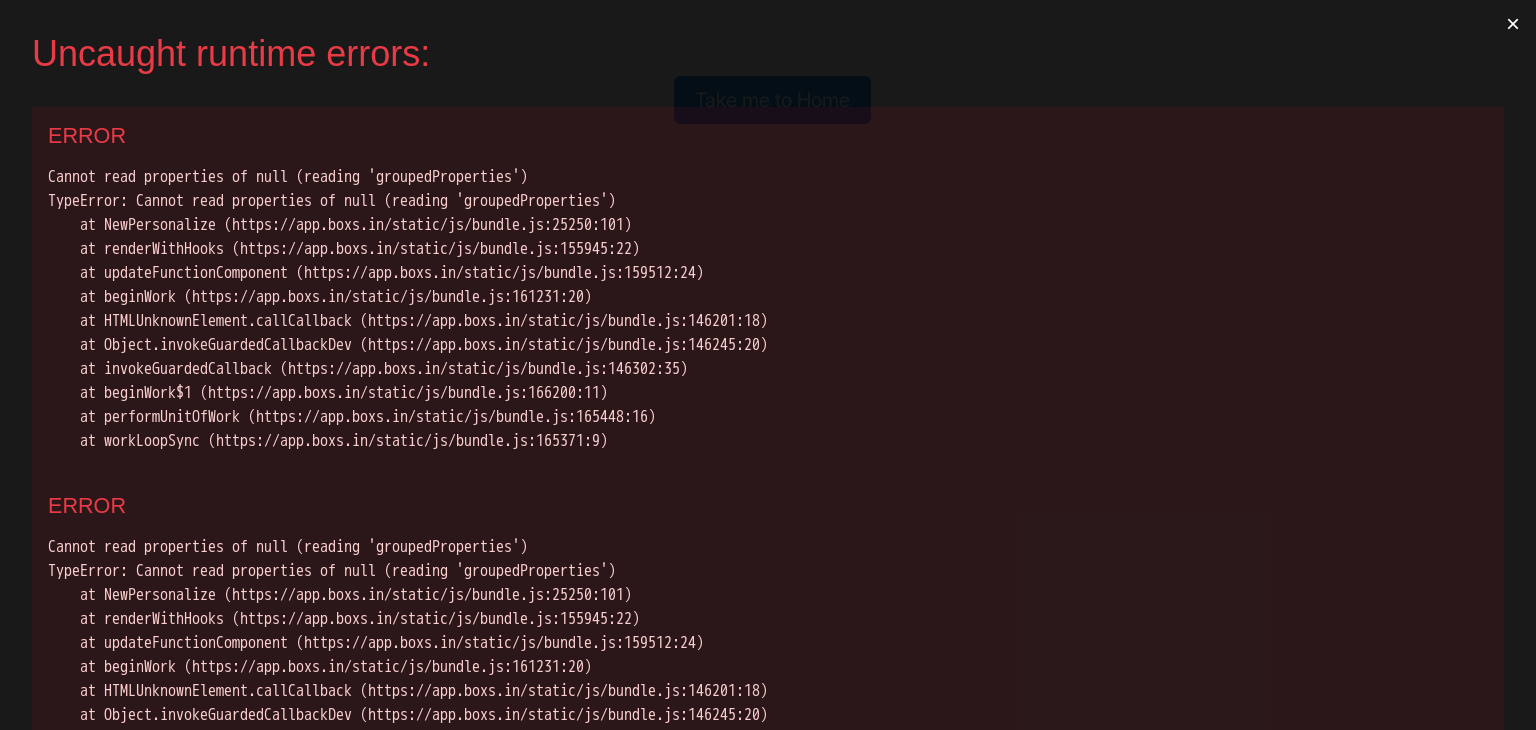 scroll, scrollTop: 0, scrollLeft: 0, axis: both 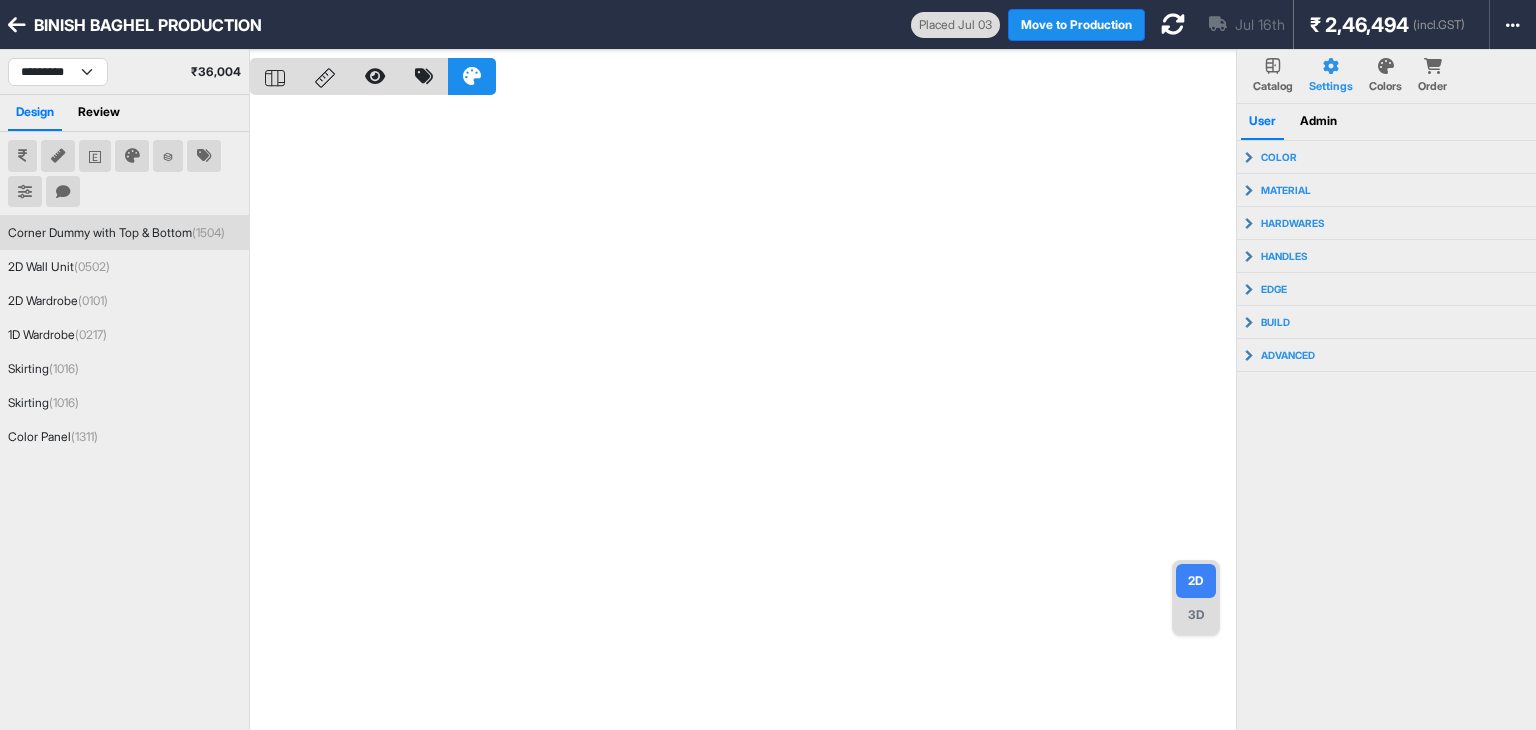 click on "Corner Dummy with Top & Bottom  (1504)" at bounding box center (116, 233) 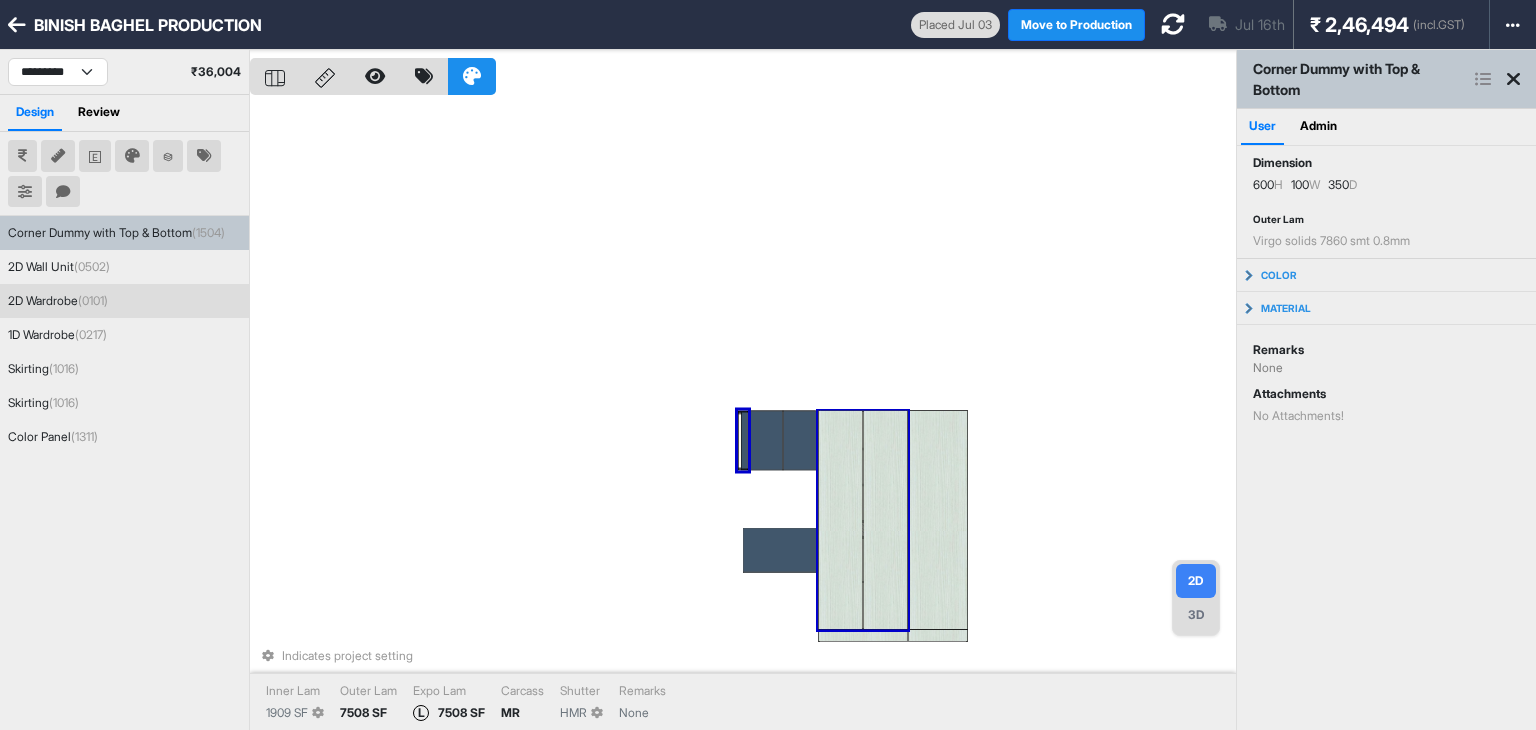 click at bounding box center [840, 519] 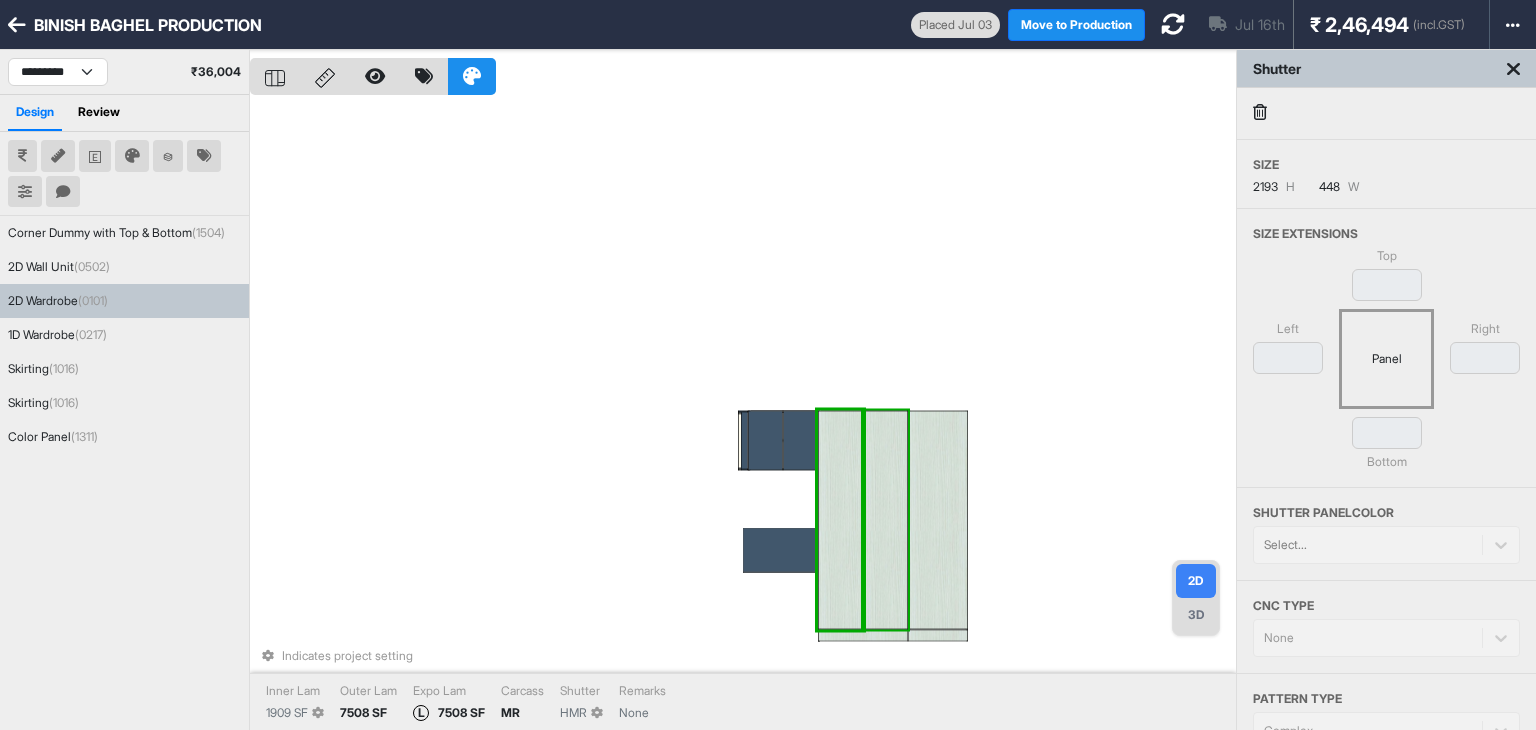 click at bounding box center (885, 519) 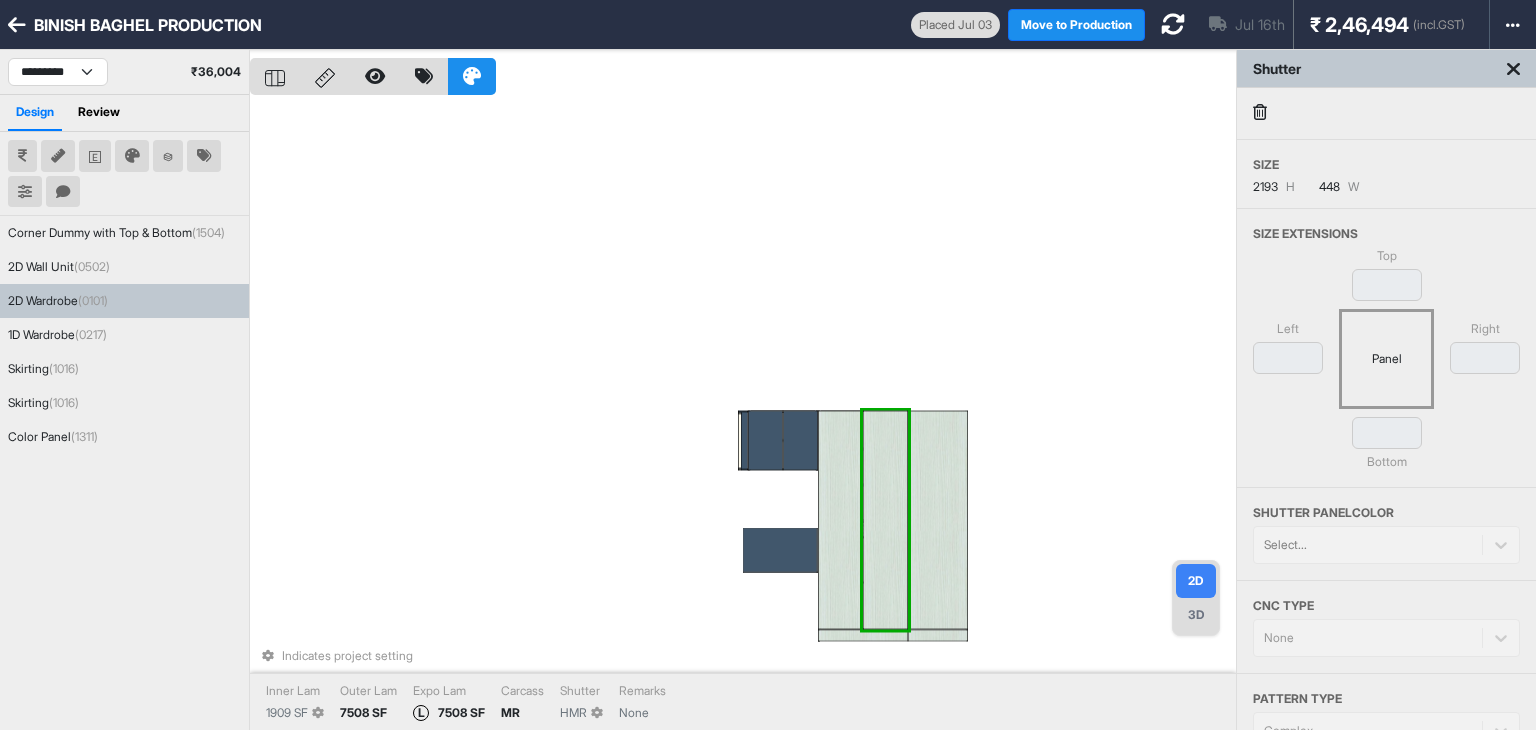 drag, startPoint x: 893, startPoint y: 505, endPoint x: 933, endPoint y: 488, distance: 43.462627 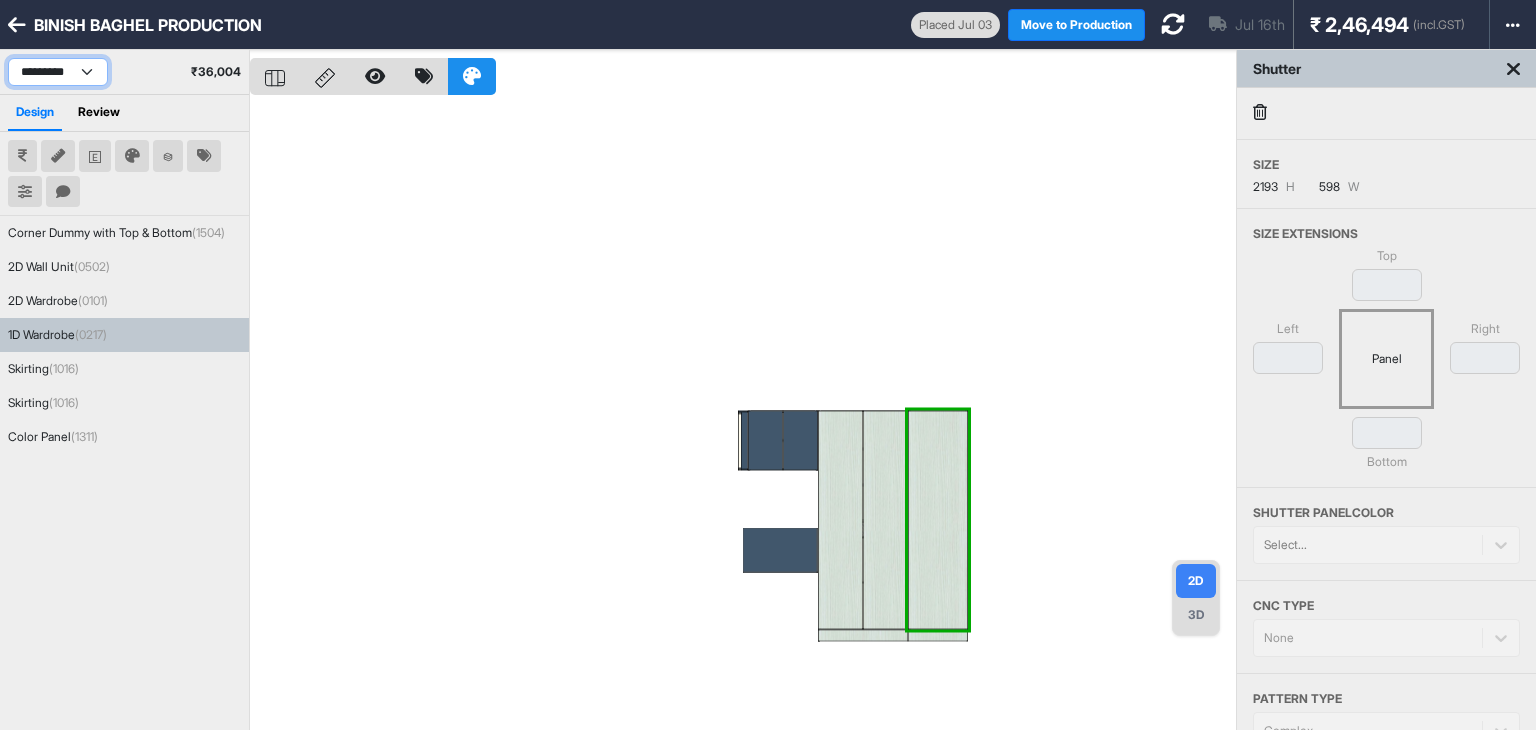 click on "**********" at bounding box center [58, 72] 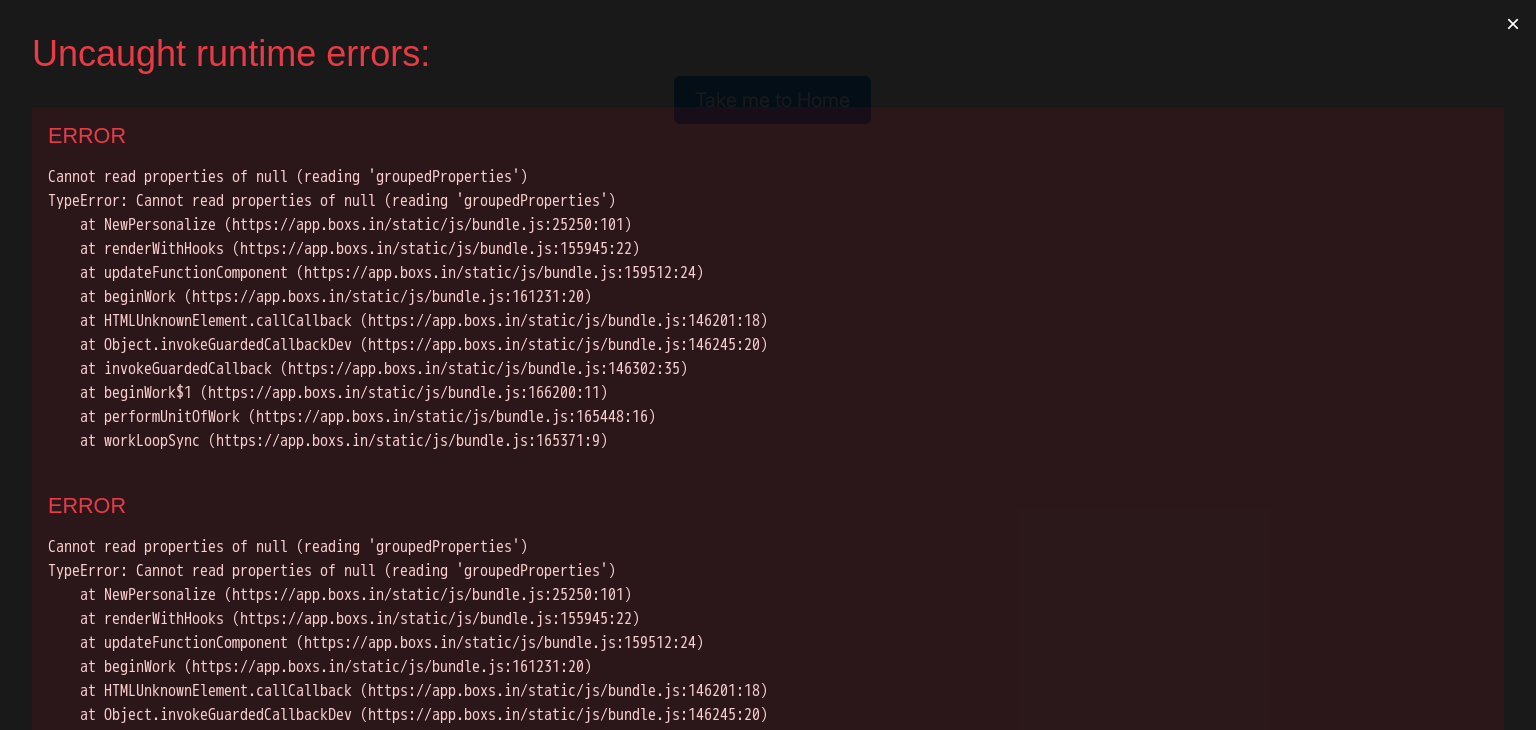 scroll, scrollTop: 0, scrollLeft: 0, axis: both 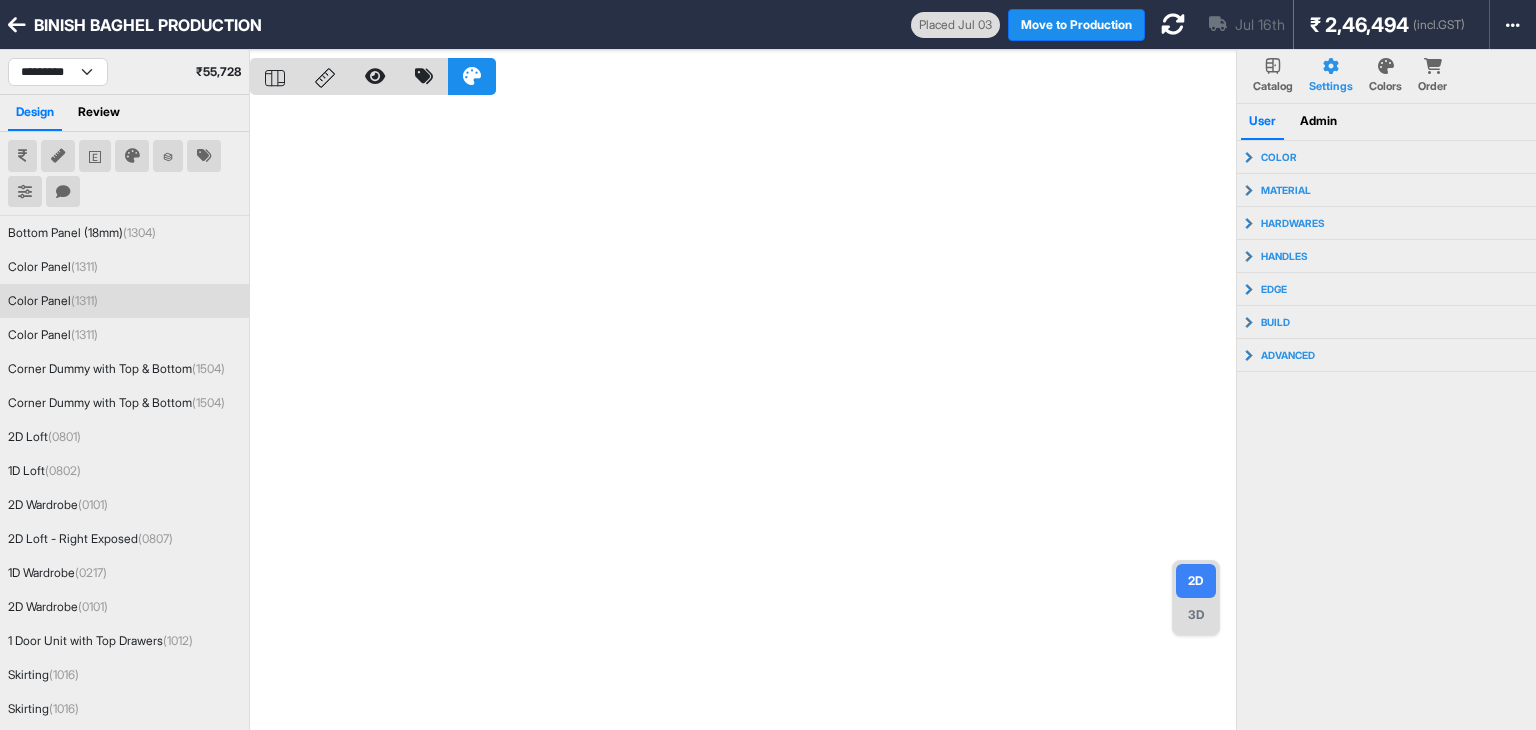 click on "Color Panel  (1311)" at bounding box center [124, 301] 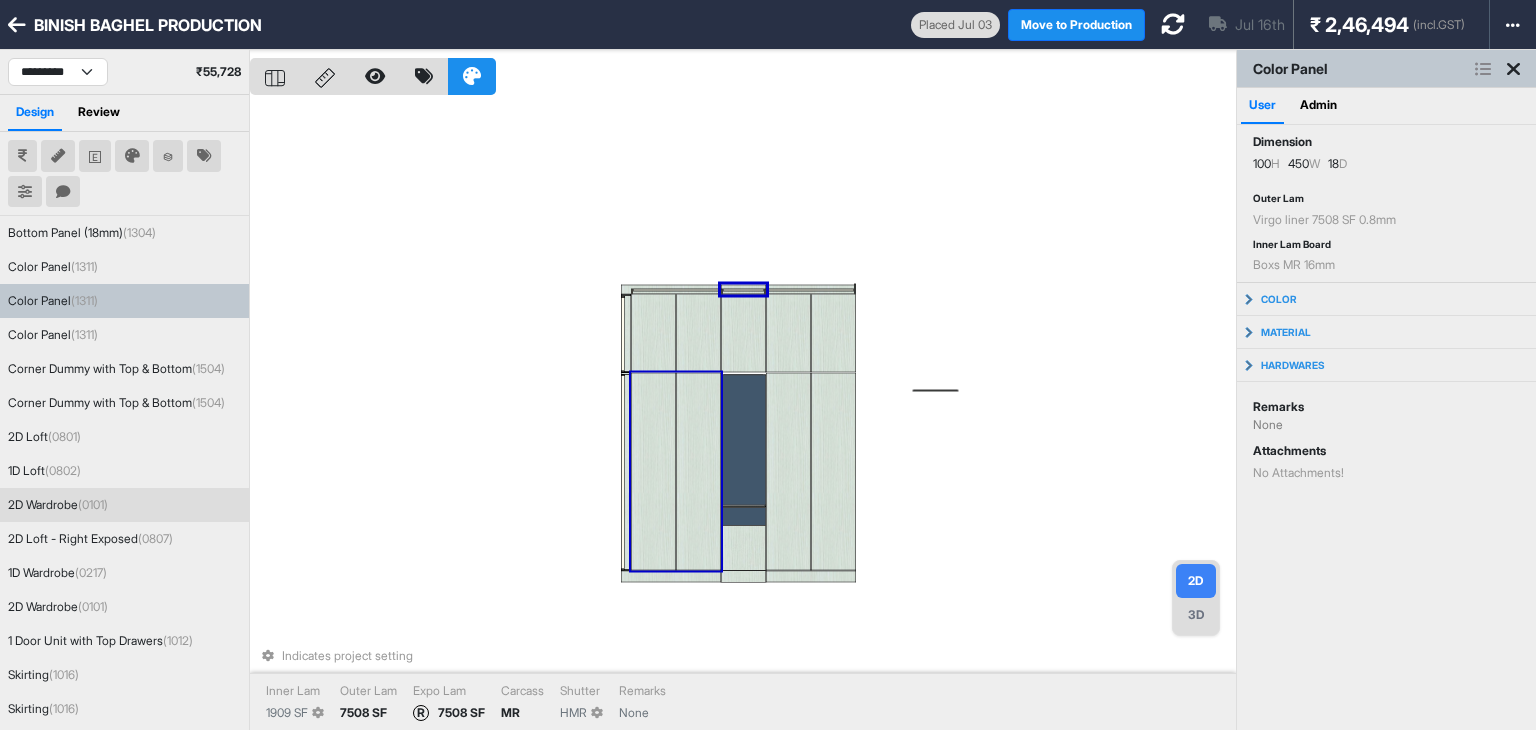 click at bounding box center [653, 472] 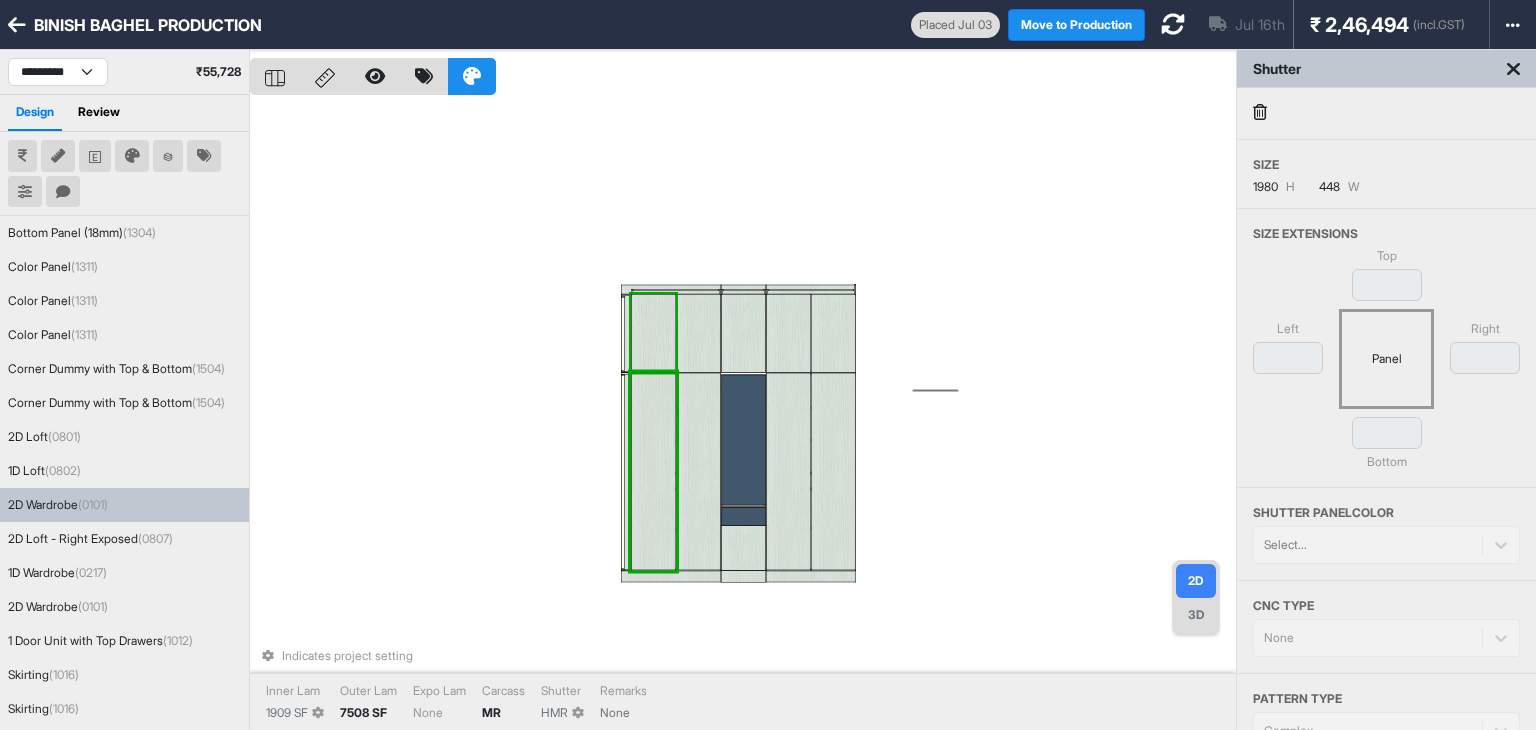 click at bounding box center [653, 334] 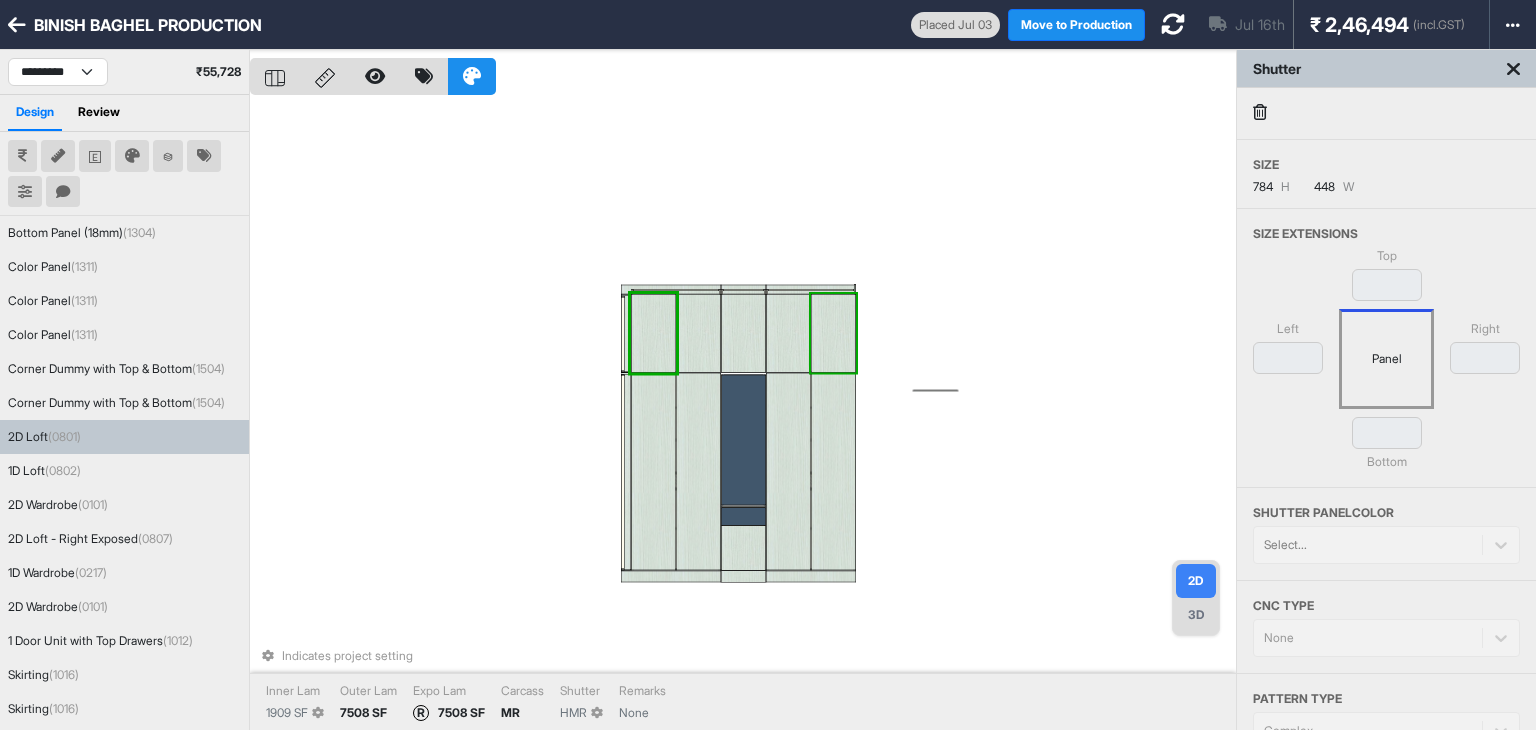 click at bounding box center (833, 334) 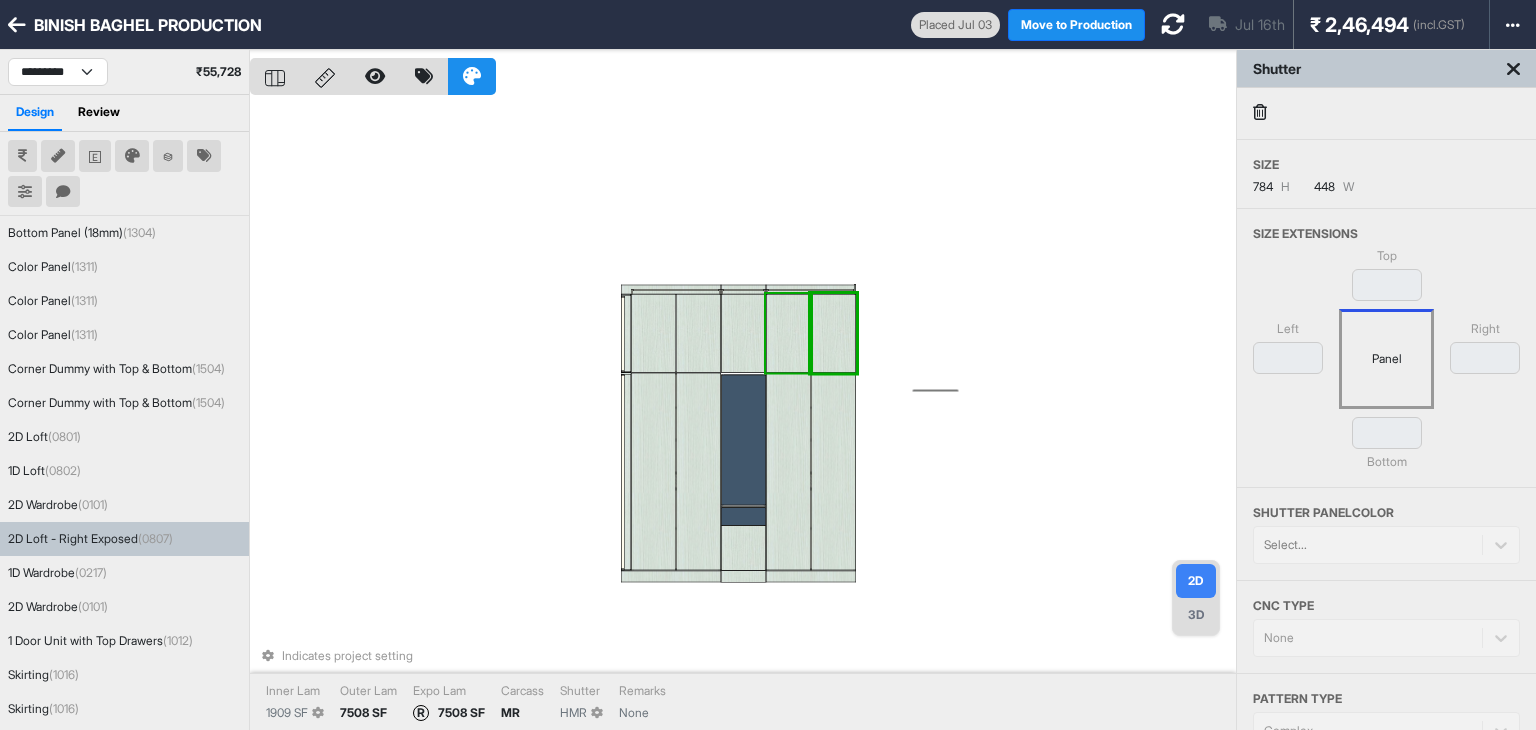 click at bounding box center (788, 334) 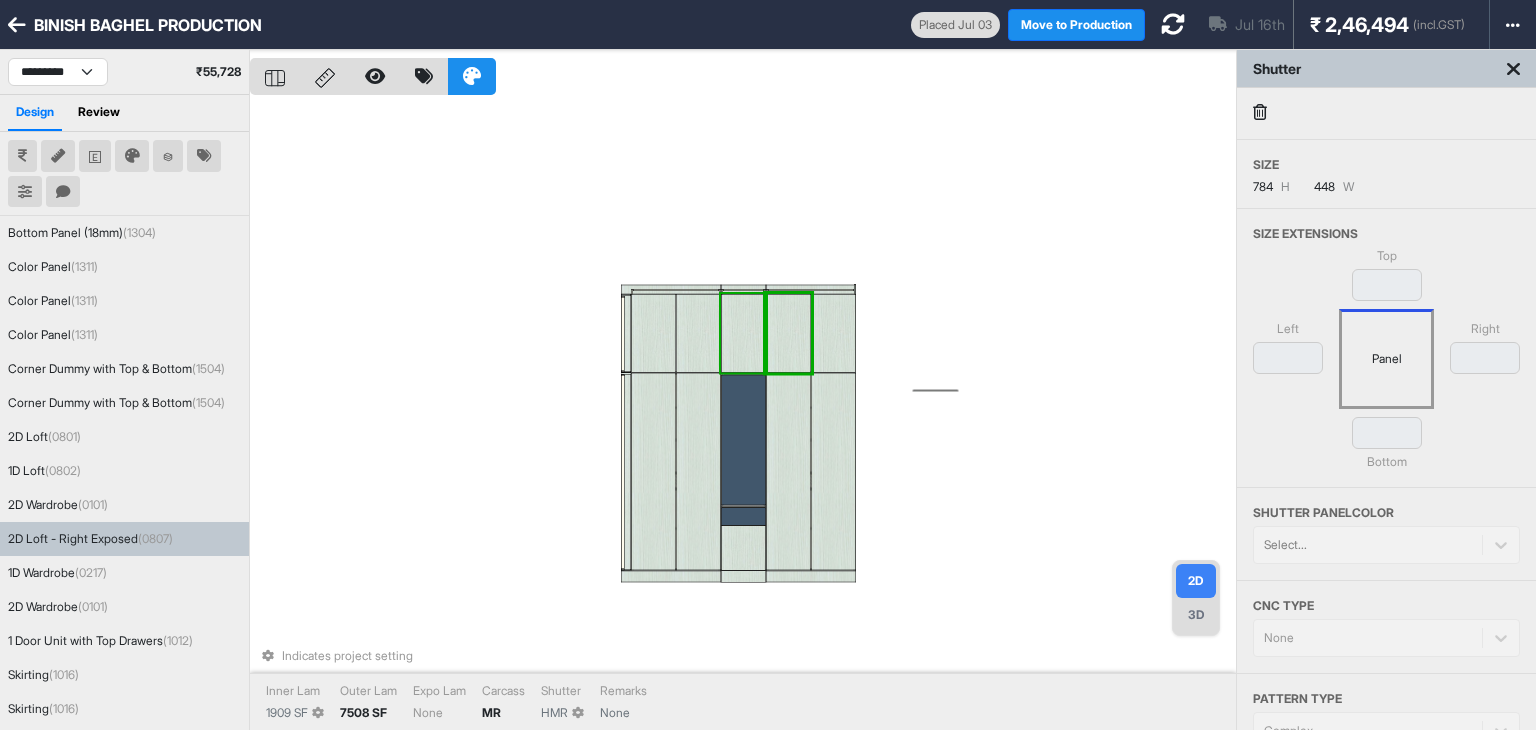 click at bounding box center (743, 334) 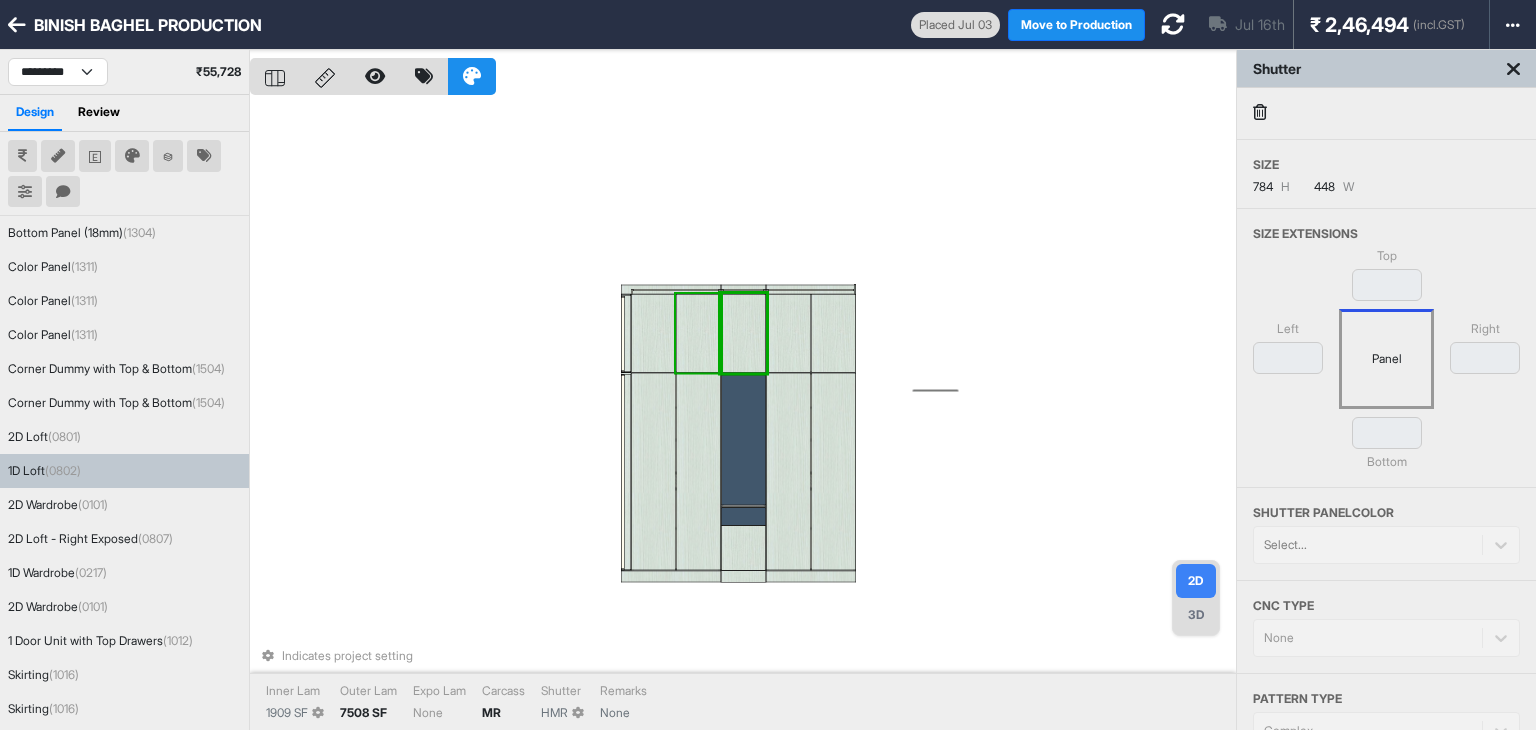 click at bounding box center [698, 334] 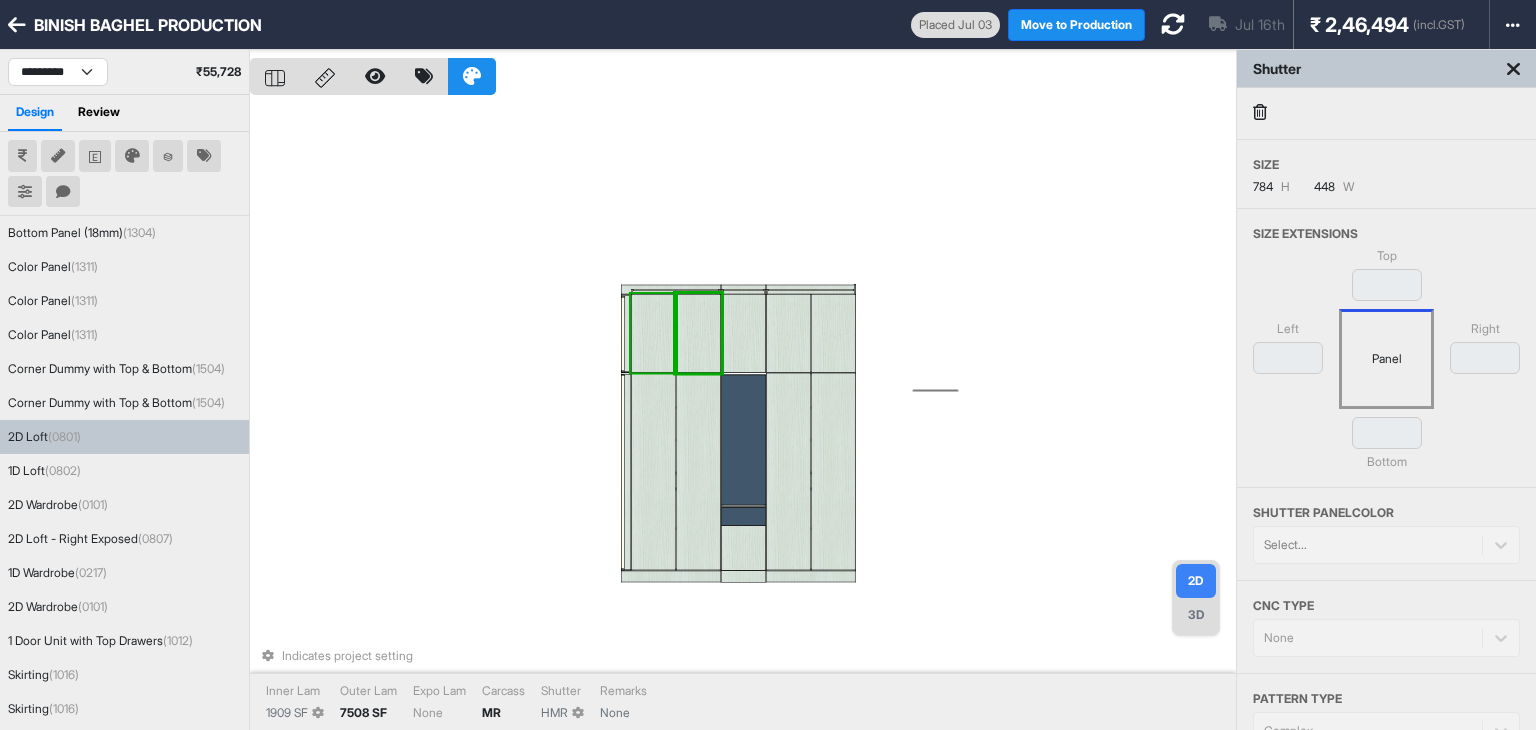 click at bounding box center [653, 334] 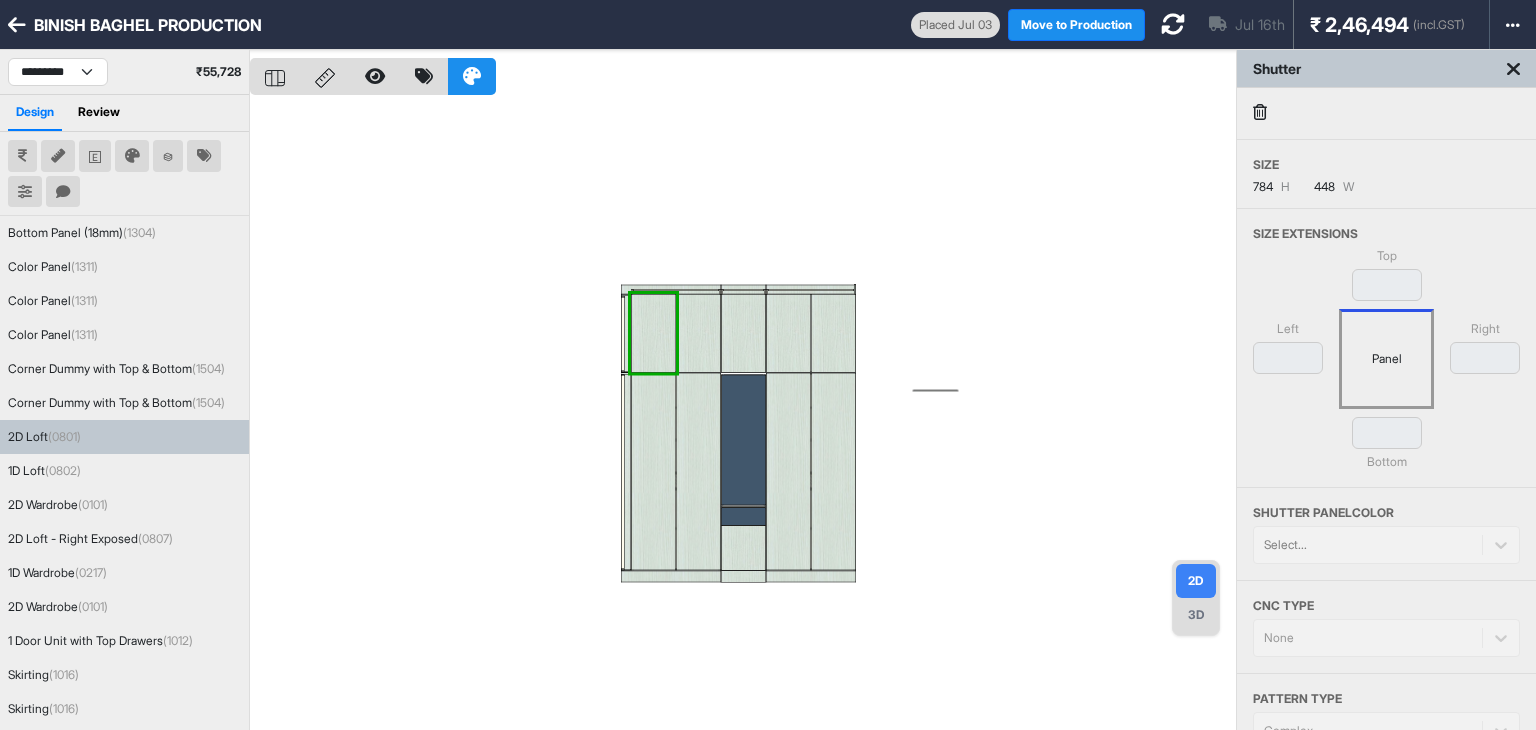click at bounding box center (743, 415) 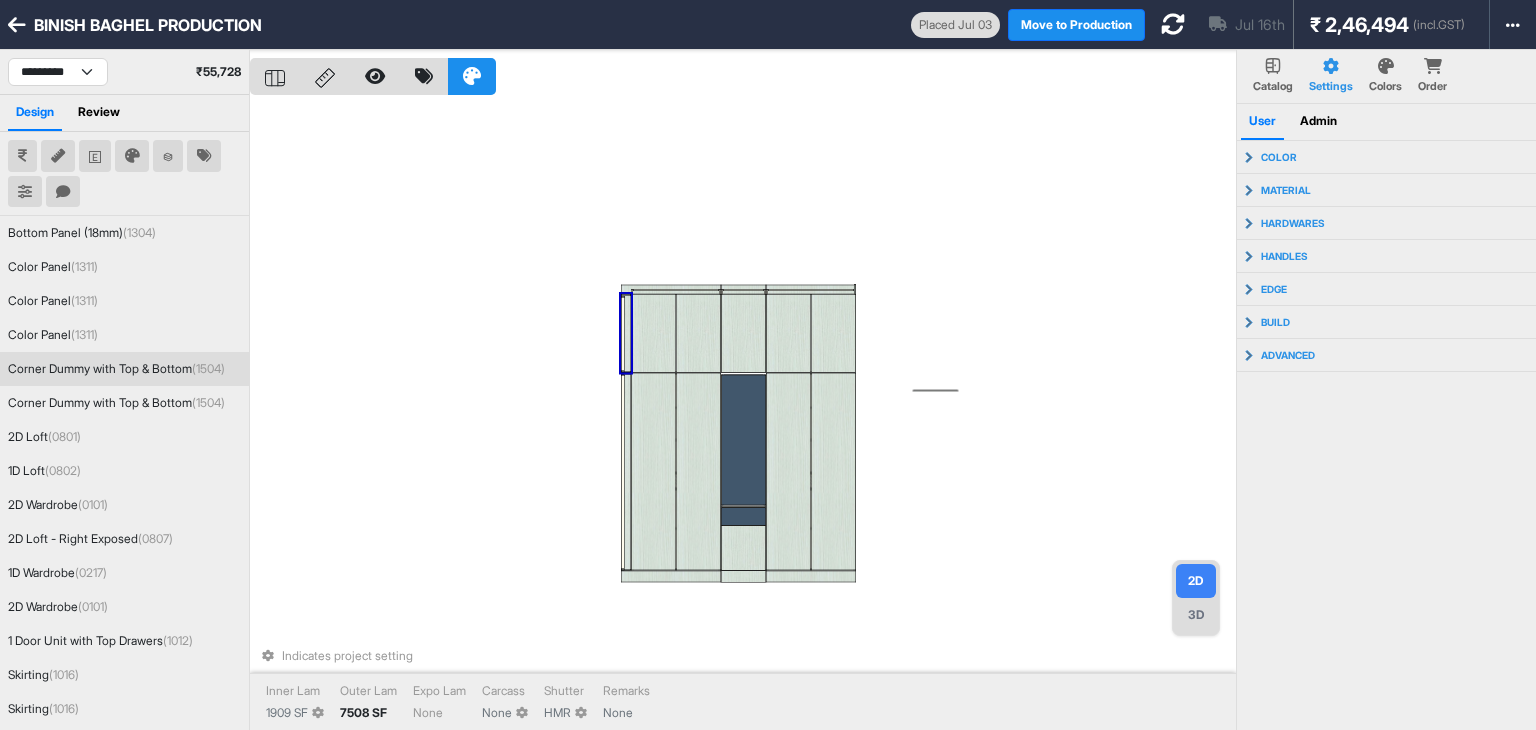 click at bounding box center [626, 334] 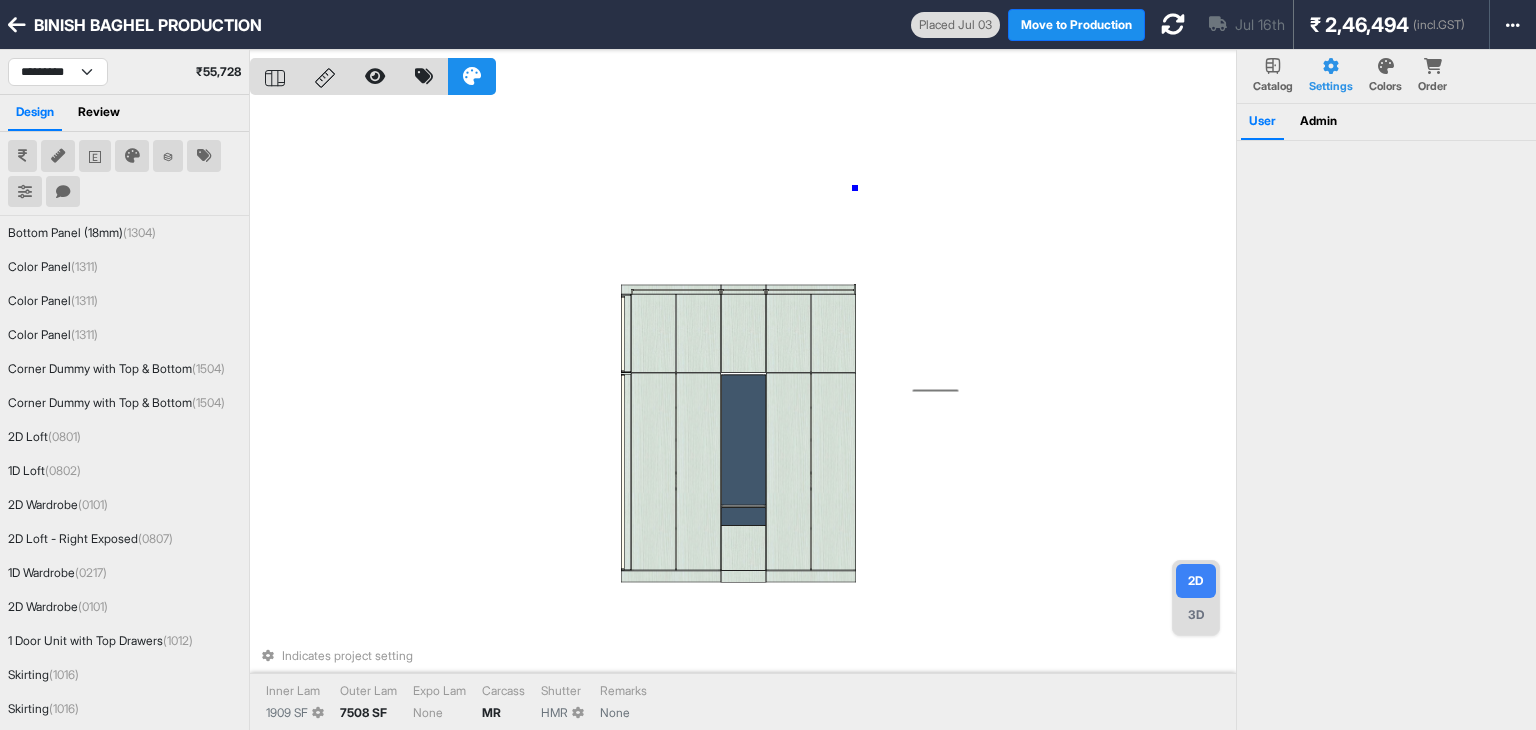 click on "Indicates project setting Inner Lam 1909 SF Outer Lam 7508 SF Expo Lam None Carcass MR Shutter HMR Remarks None" at bounding box center (743, 415) 